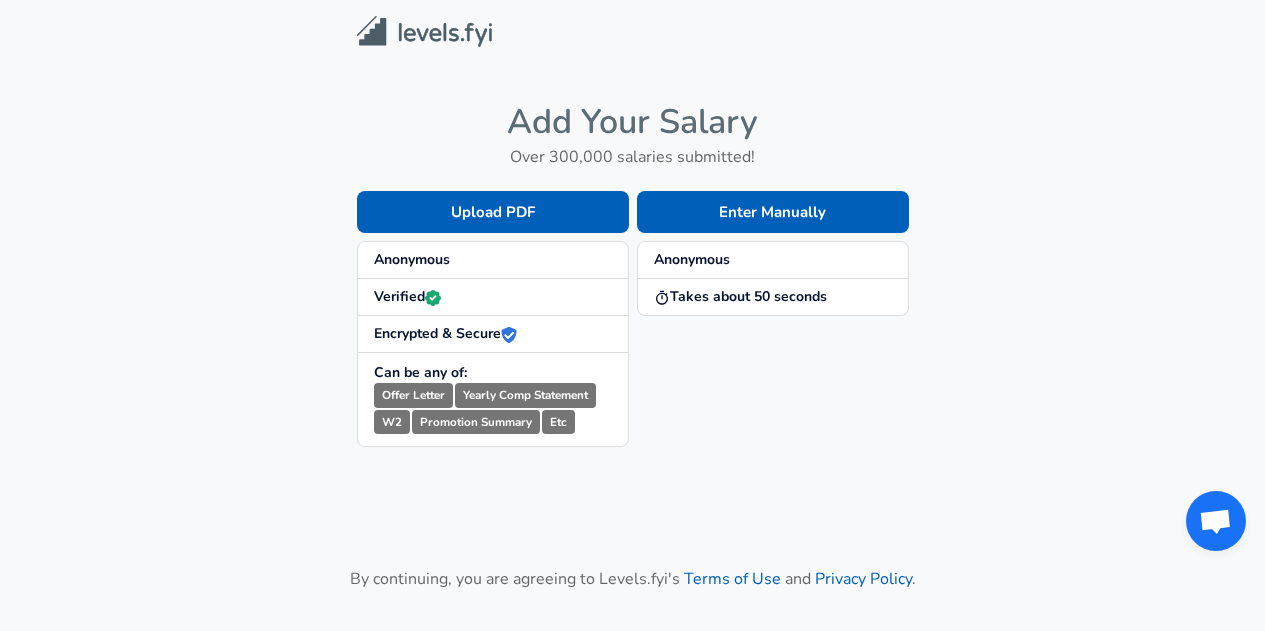 scroll, scrollTop: 0, scrollLeft: 0, axis: both 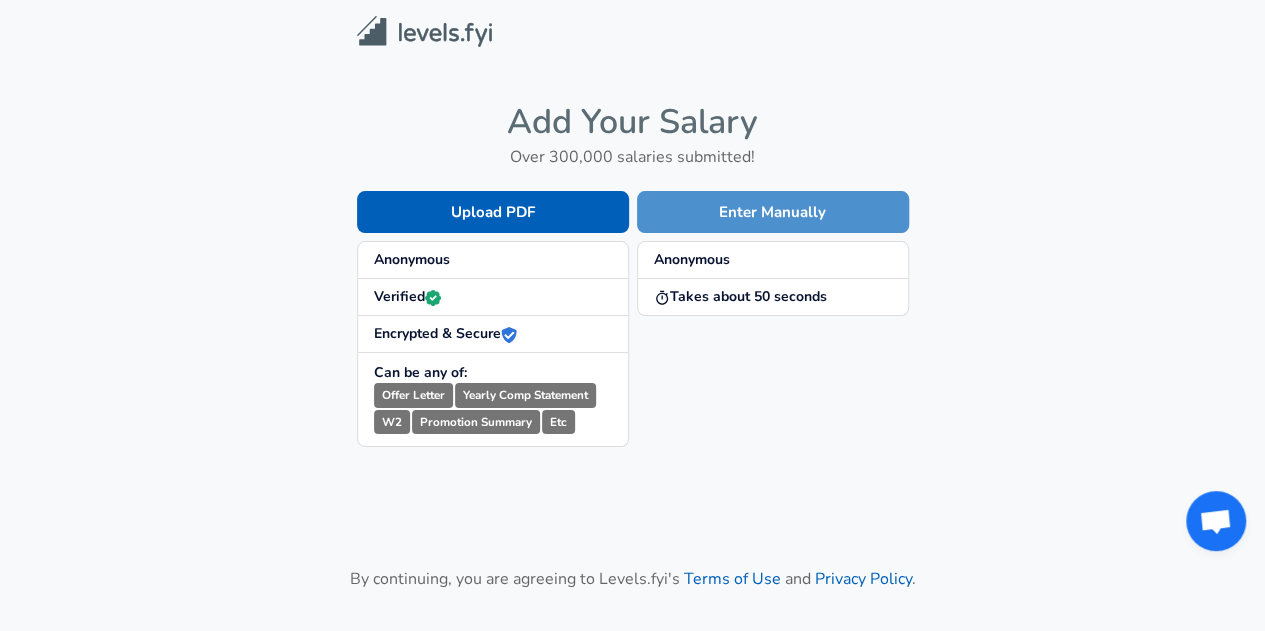 click on "Enter Manually" at bounding box center [773, 212] 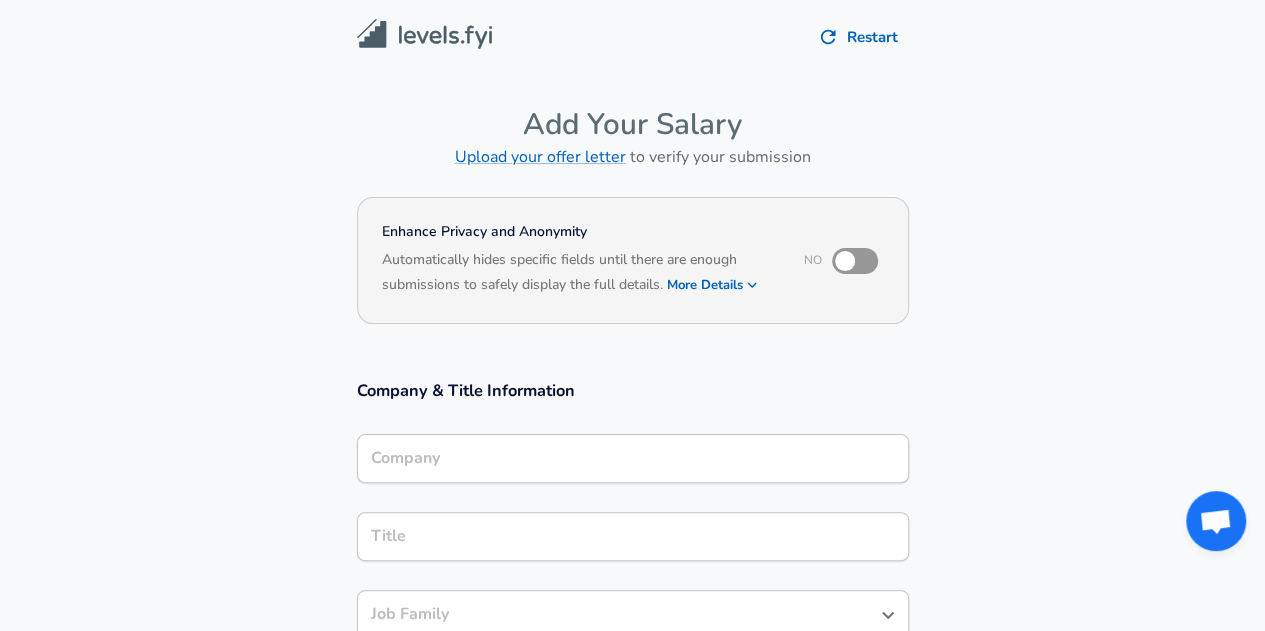 click on "Company & Title Information Company Company Title Title Job Family Job Family Specialization Specialization Level Level" at bounding box center [632, 559] 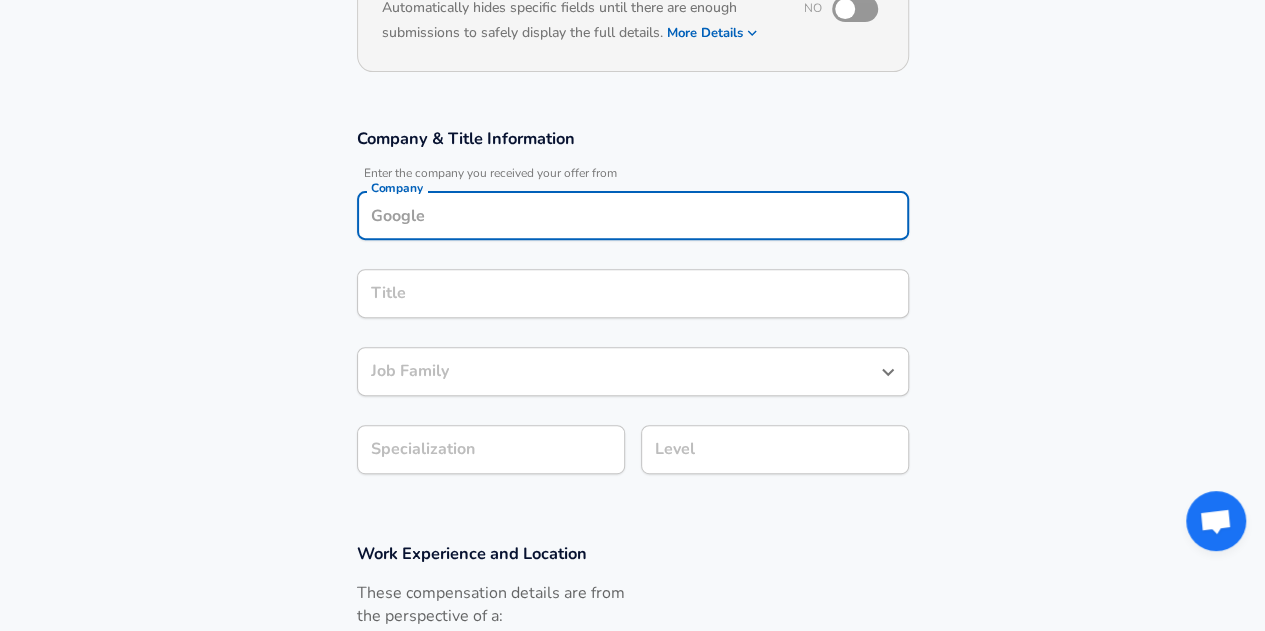 scroll, scrollTop: 272, scrollLeft: 0, axis: vertical 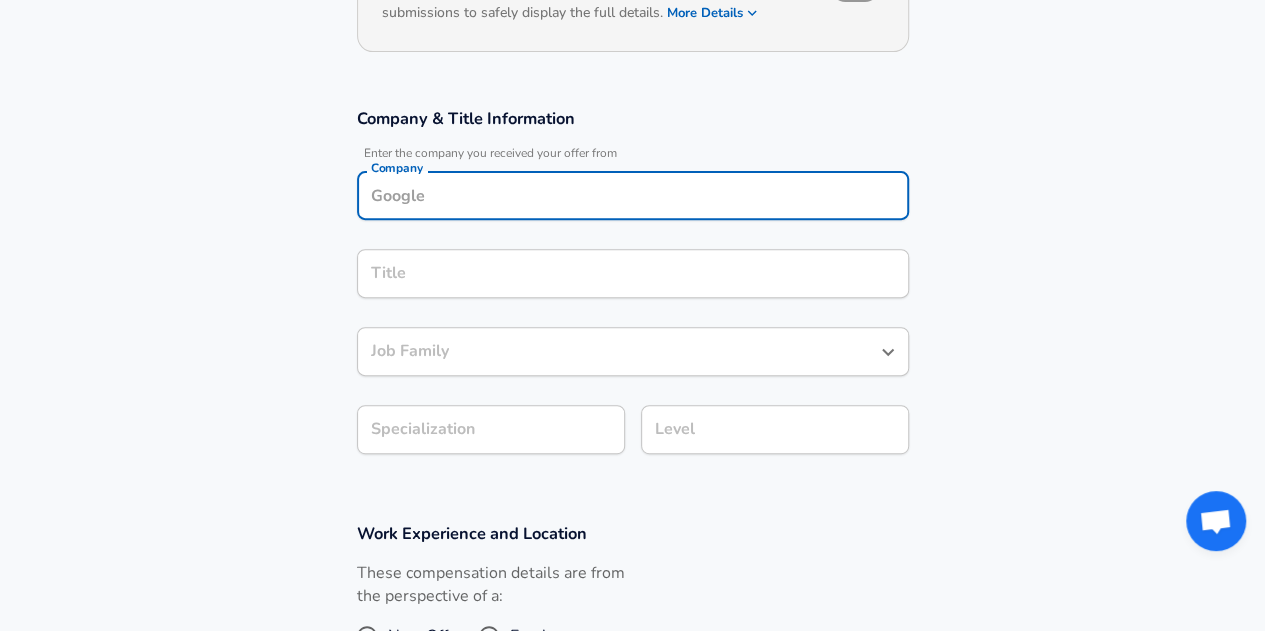 click on "Company" at bounding box center (633, 195) 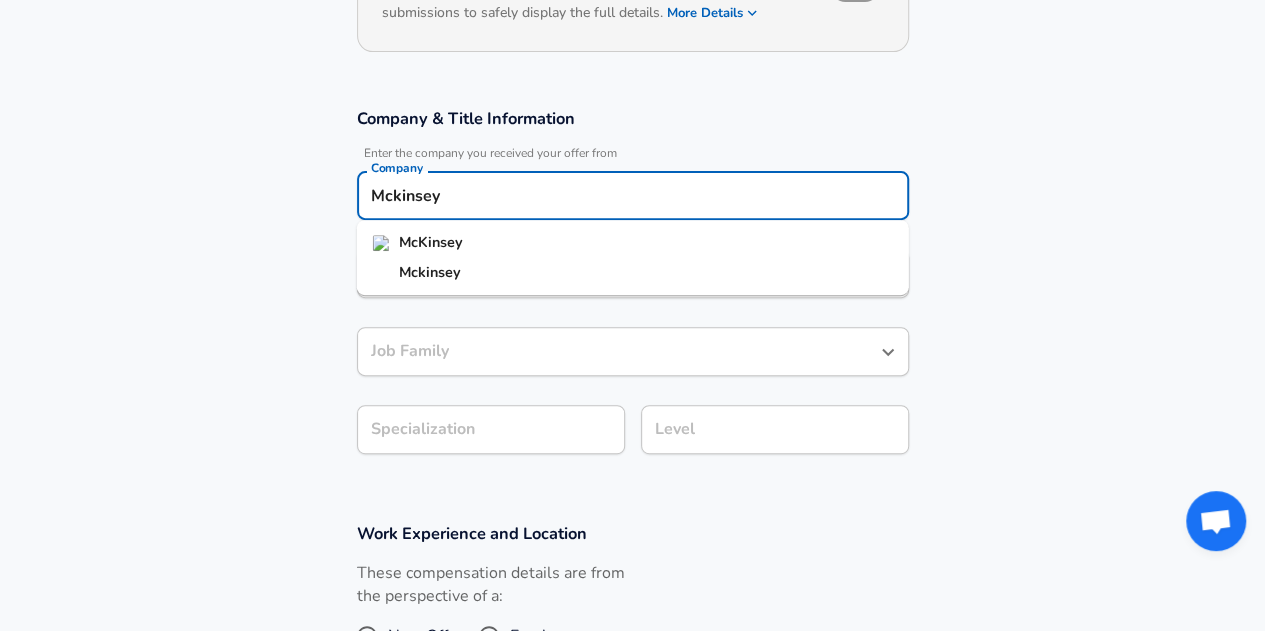click on "McKinsey" at bounding box center [633, 243] 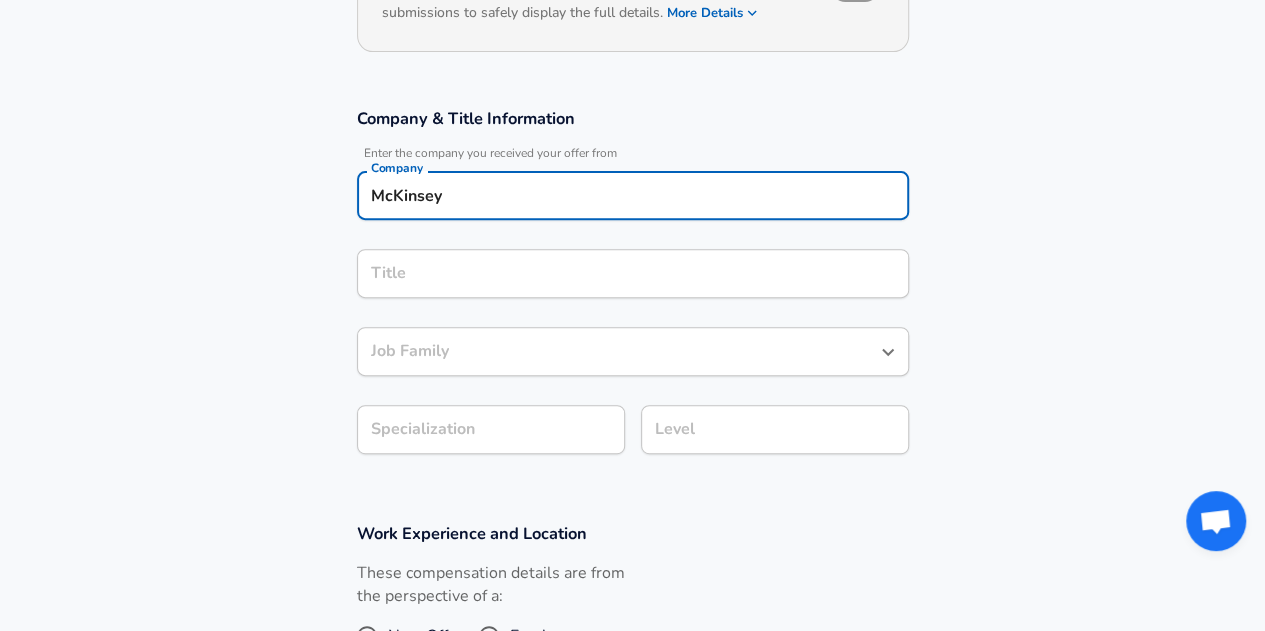 type on "McKinsey" 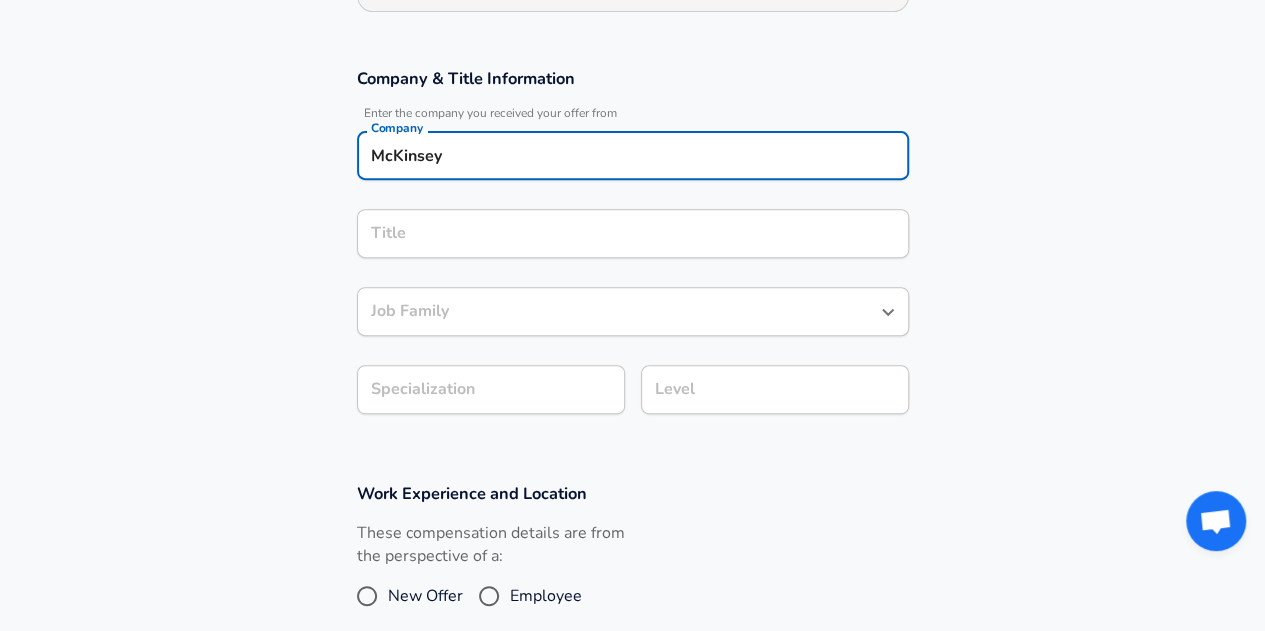 click on "Title" at bounding box center [633, 233] 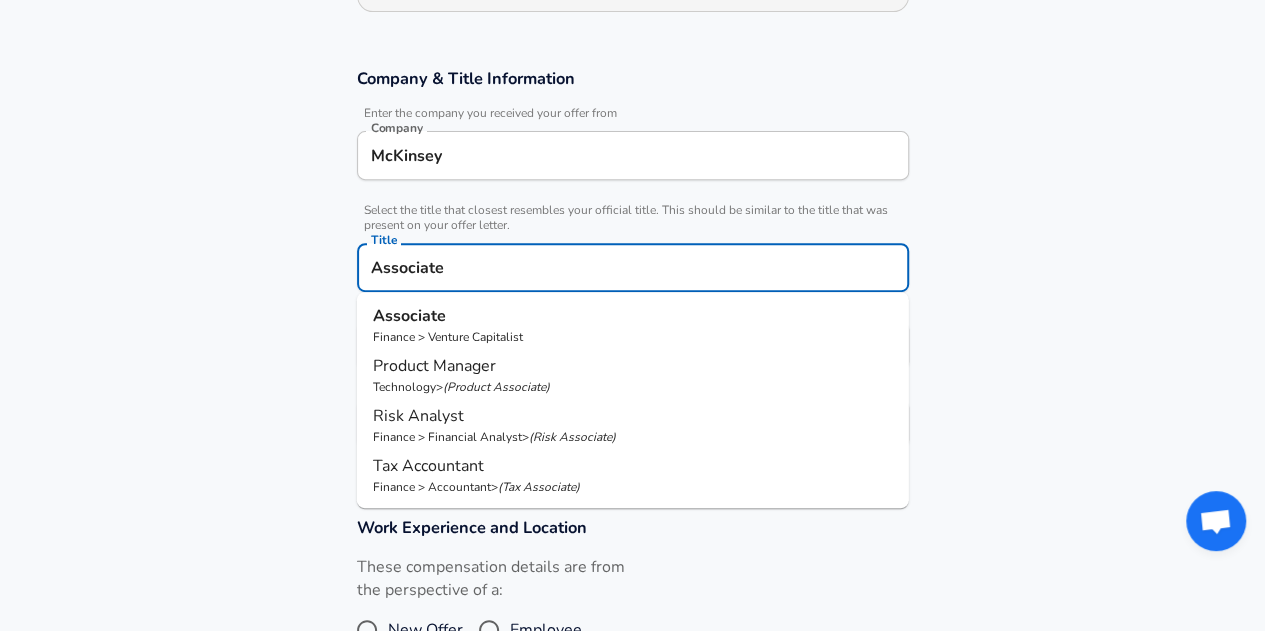 type on "Associate" 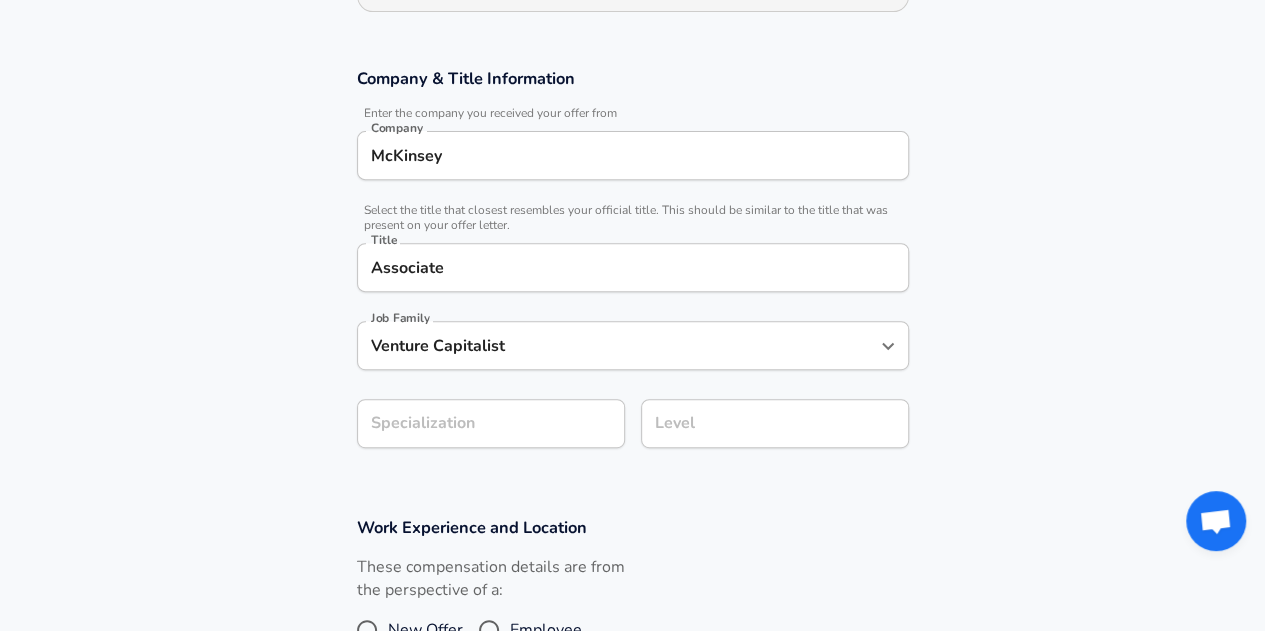 scroll, scrollTop: 352, scrollLeft: 0, axis: vertical 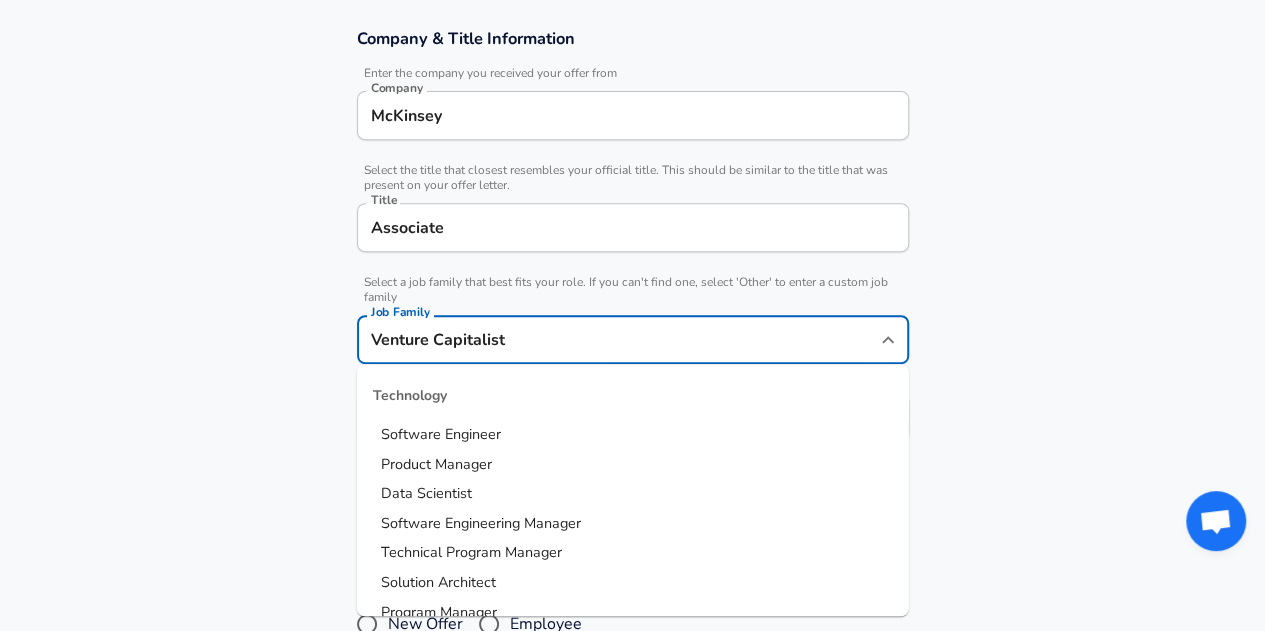 click on "Venture Capitalist" at bounding box center [618, 339] 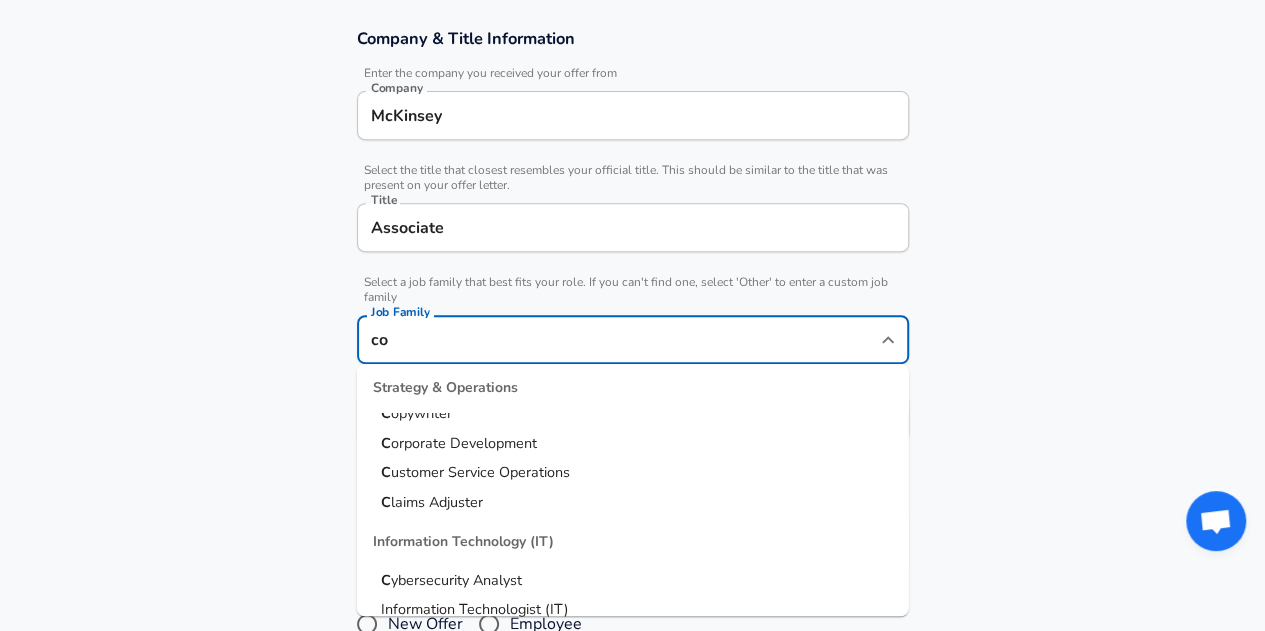 scroll, scrollTop: 0, scrollLeft: 0, axis: both 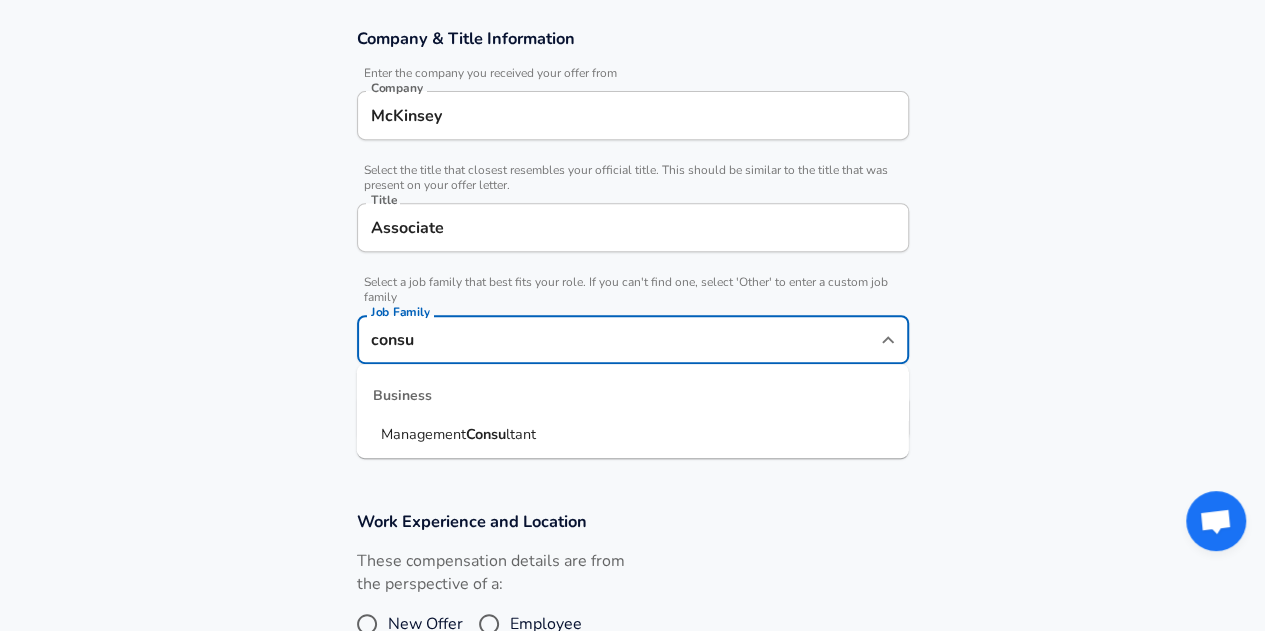click on "Consu" at bounding box center (486, 434) 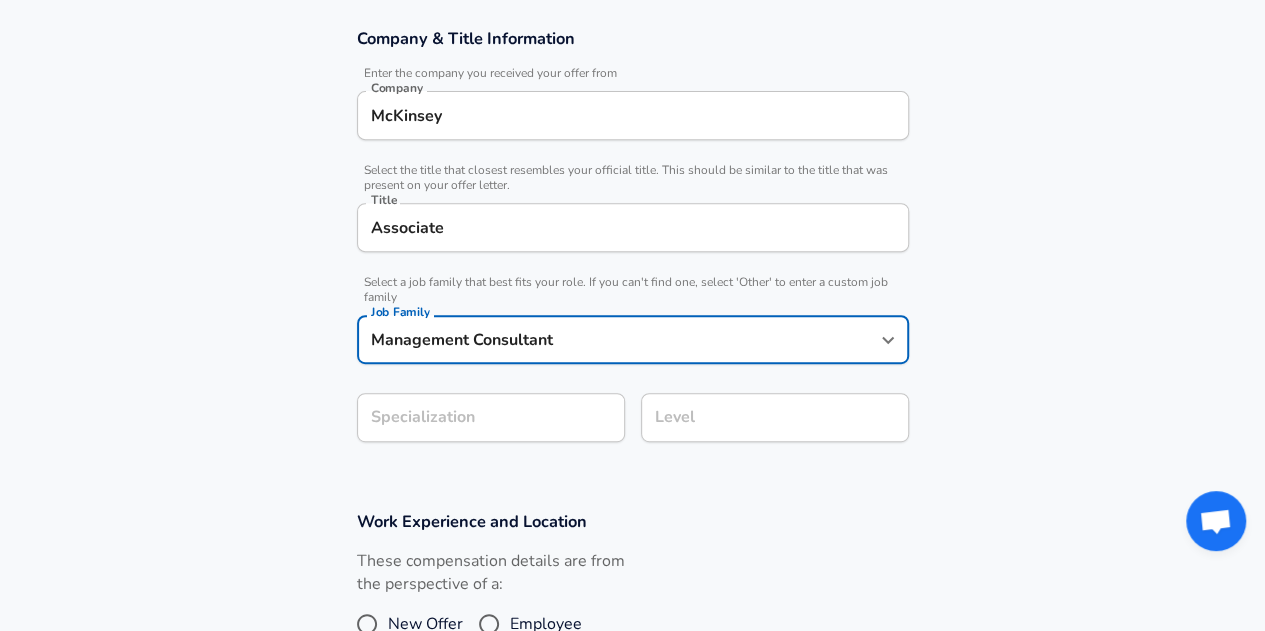type on "Management Consultant" 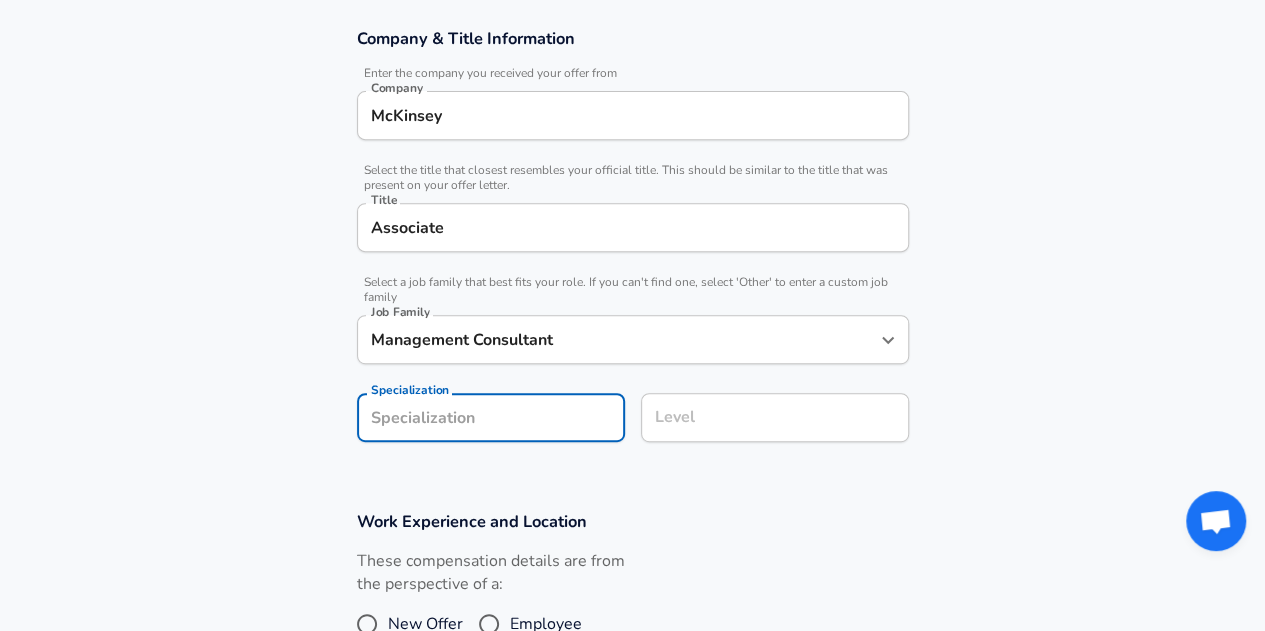 scroll, scrollTop: 412, scrollLeft: 0, axis: vertical 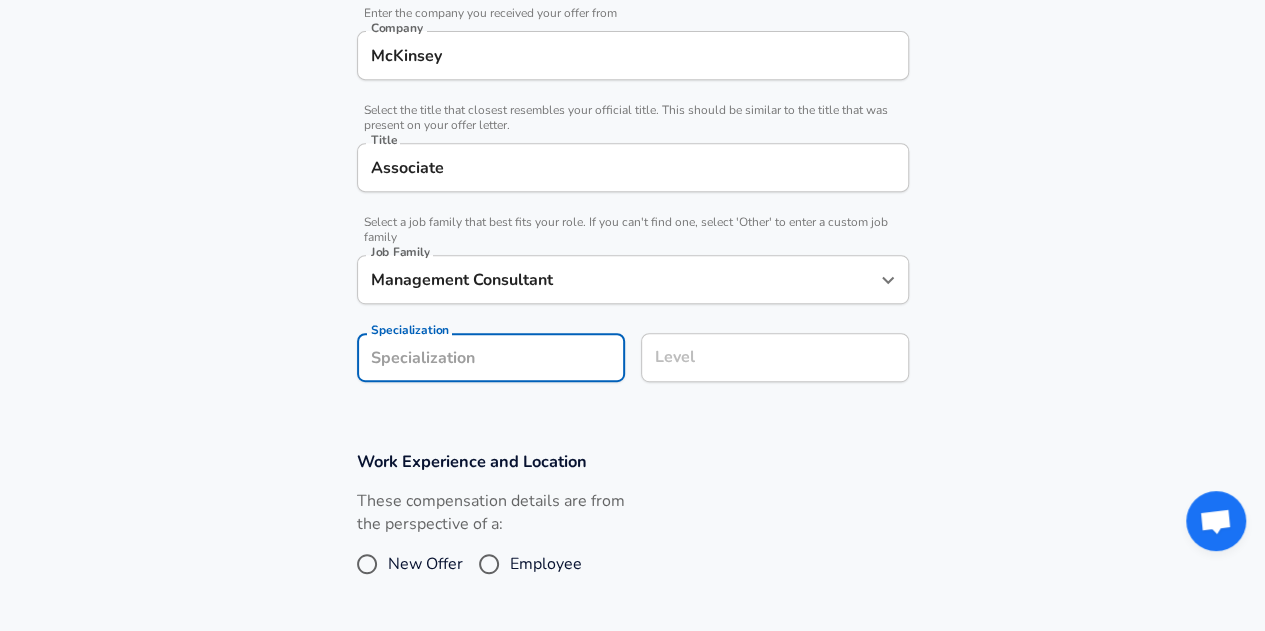 click on "Enhance Privacy and Anonymity No Automatically hides specific fields until there are enough submissions to safely display the full details.   More Details Based on your submission and the data points that we have already collected, we will automatically hide and anonymize specific fields if there aren't enough data points to remain sufficiently anonymous. Company & Title Information   Enter the company you received your offer from Company McKinsey Company   Select the title that closest resembles your official title. This should be similar to the title that was present on your offer letter. Title Associate Title   Select a job family that best fits your role. If you can't find one, select 'Other' to enter a custom job family Job Family Management Consultant Job Family Specialization Specialization Level Level Work Experience and Location These compensation details are from the perspective of a: New Offer Employee Submit Salary" at bounding box center (632, 278) 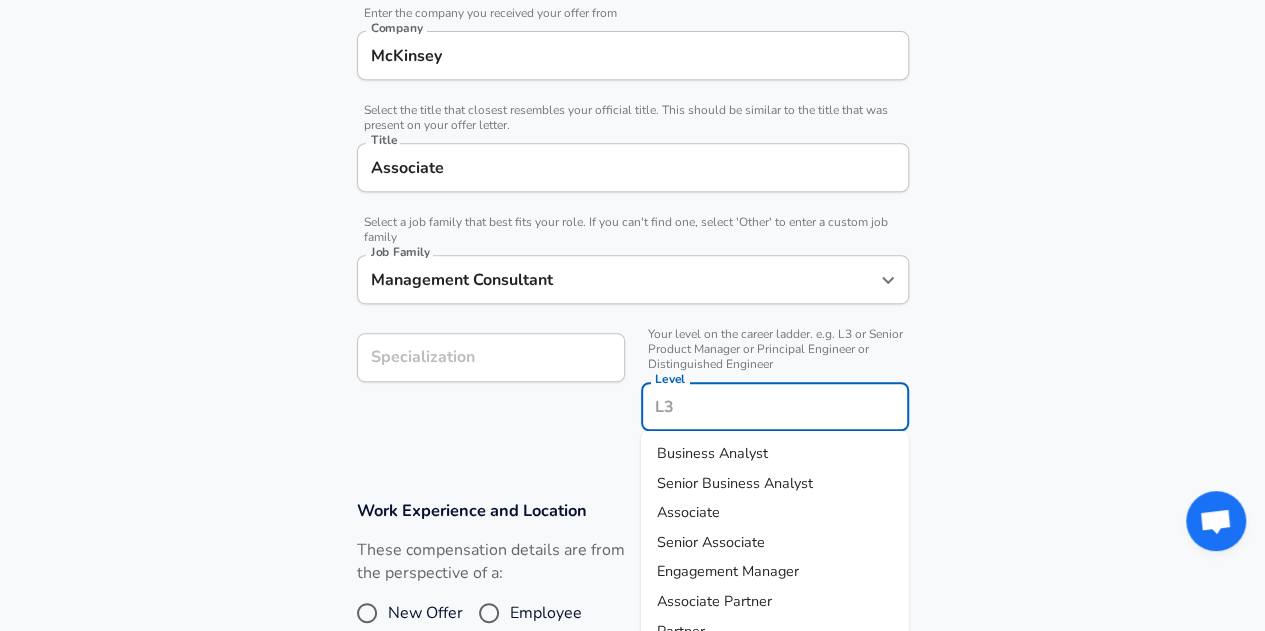 scroll, scrollTop: 452, scrollLeft: 0, axis: vertical 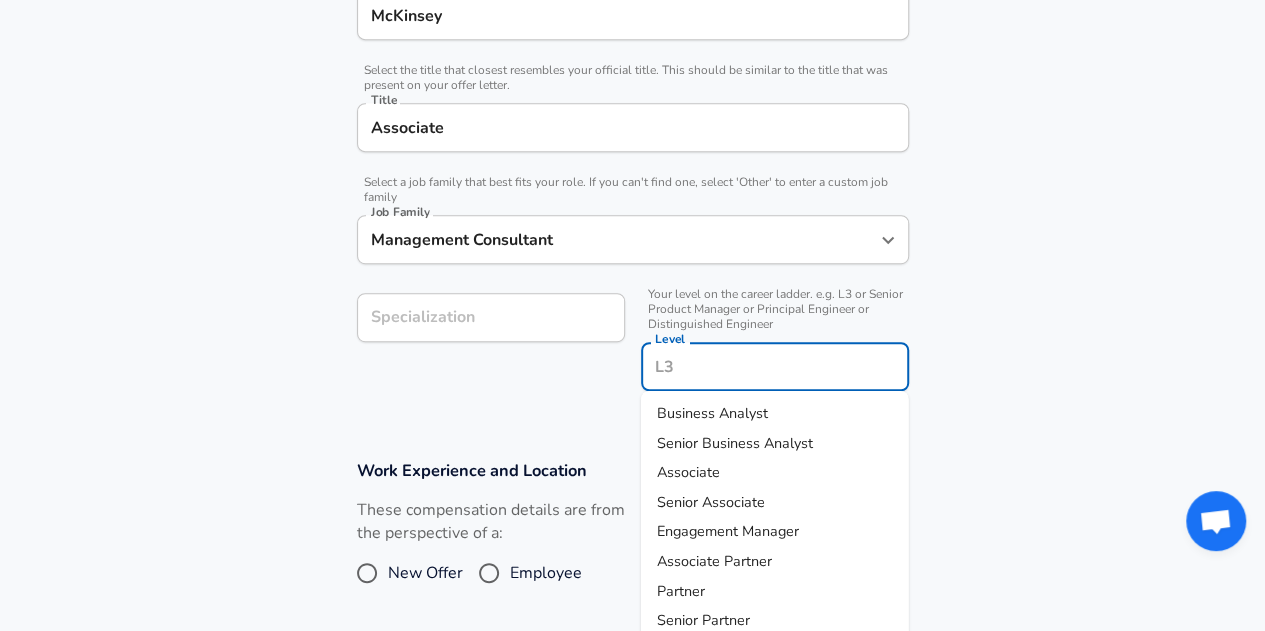 click on "Level" at bounding box center (775, 366) 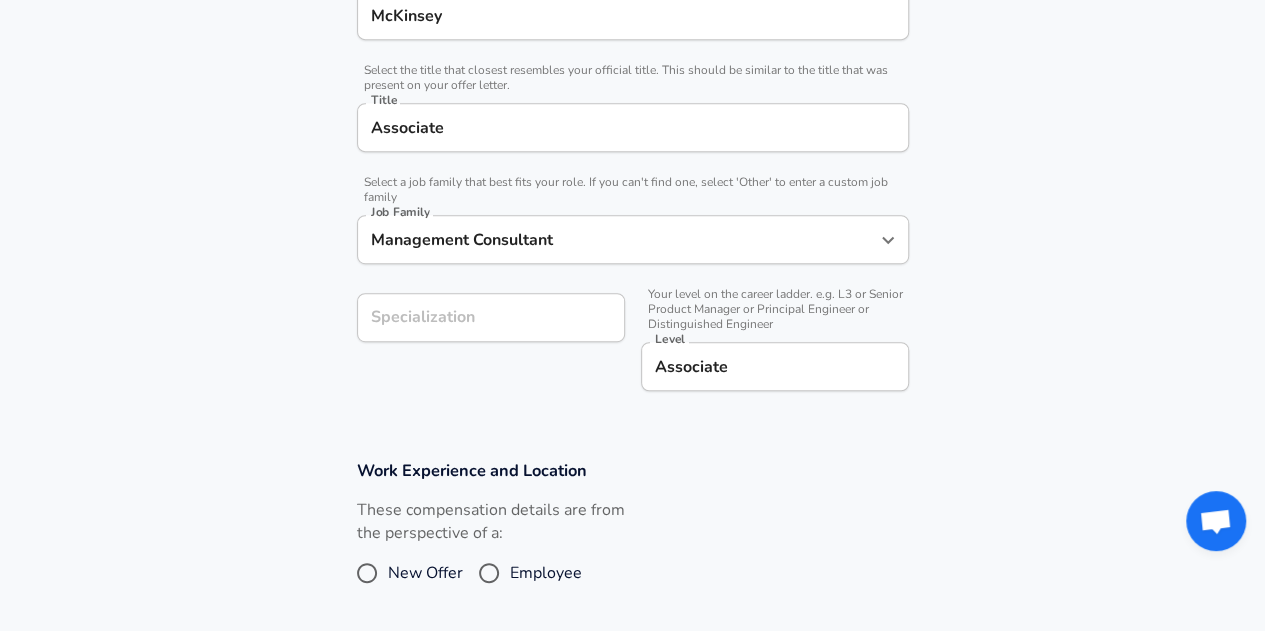 click on "Work Experience and Location These compensation details are from the perspective of a: New Offer Employee" at bounding box center [632, 536] 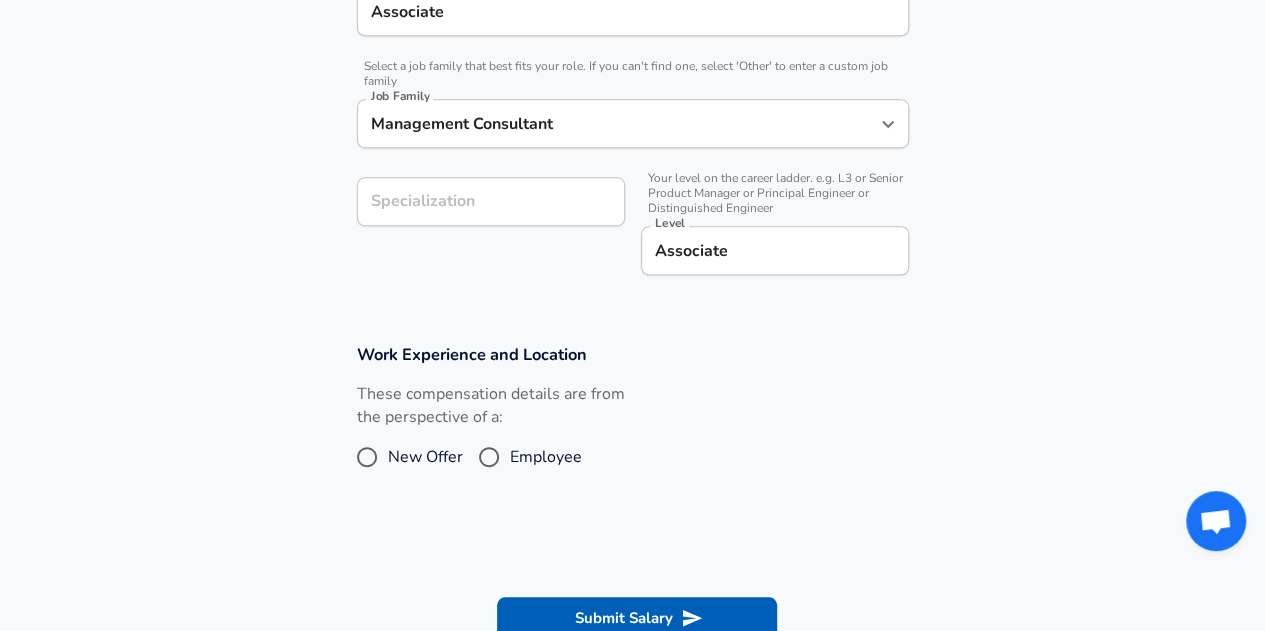 scroll, scrollTop: 572, scrollLeft: 0, axis: vertical 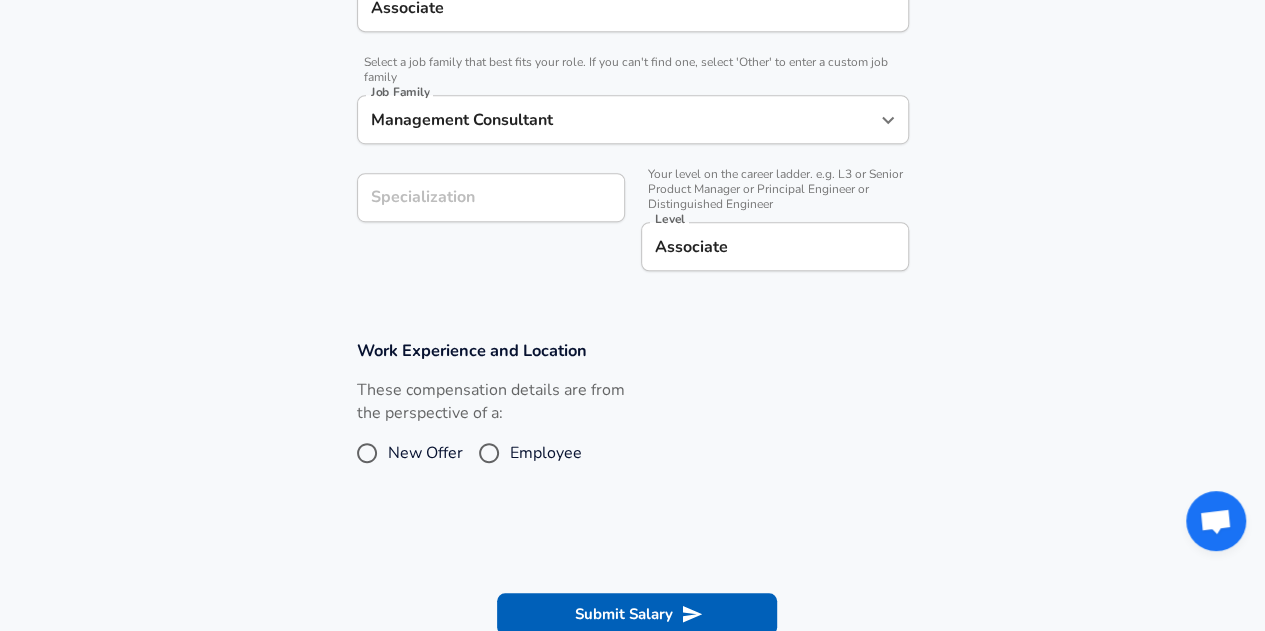 click on "Employee" at bounding box center [546, 453] 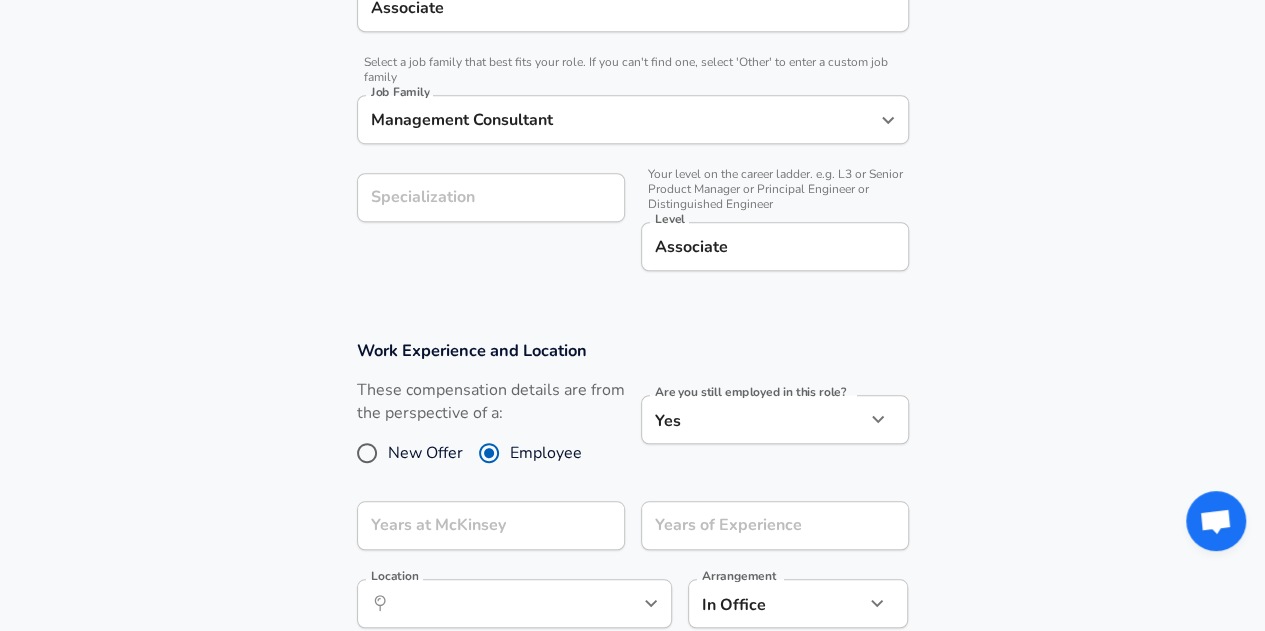 click on "Work Experience and Location These compensation details are from the perspective of a: New Offer Employee Are you still employed in this role? Yes yes Are you still employed in this role? Years at McKinsey Years at McKinsey Years of Experience Years of Experience Location ​ Location Arrangement In Office office Arrangement" at bounding box center (632, 494) 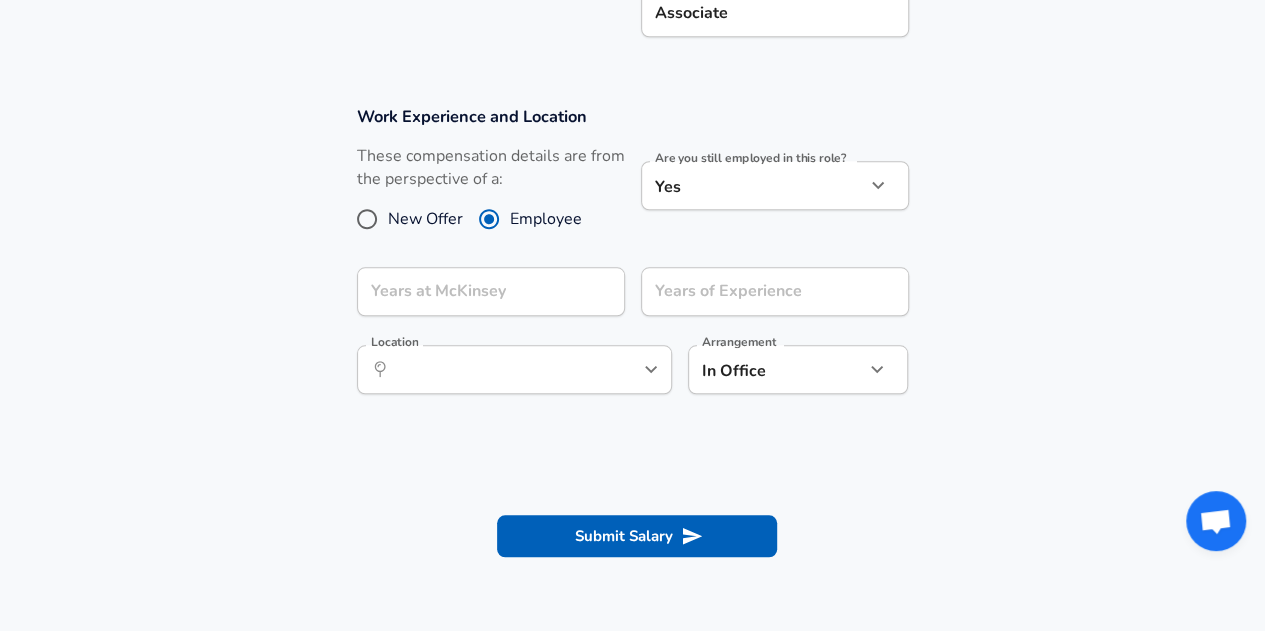 scroll, scrollTop: 812, scrollLeft: 0, axis: vertical 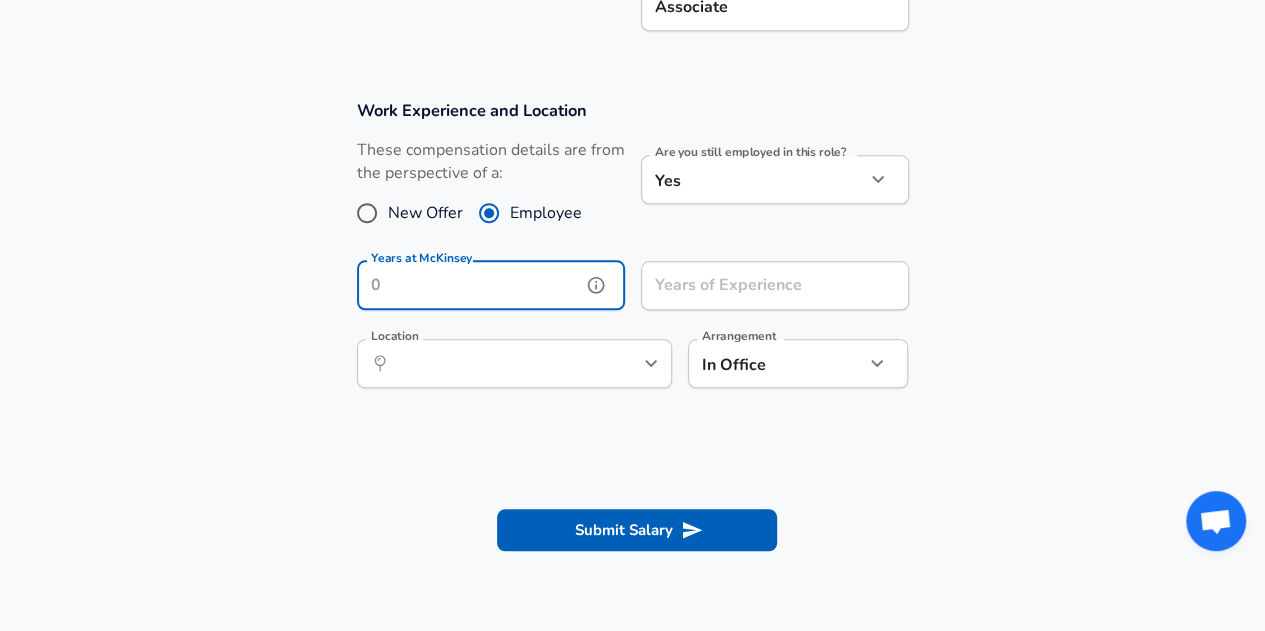 click on "Years at McKinsey" at bounding box center [469, 285] 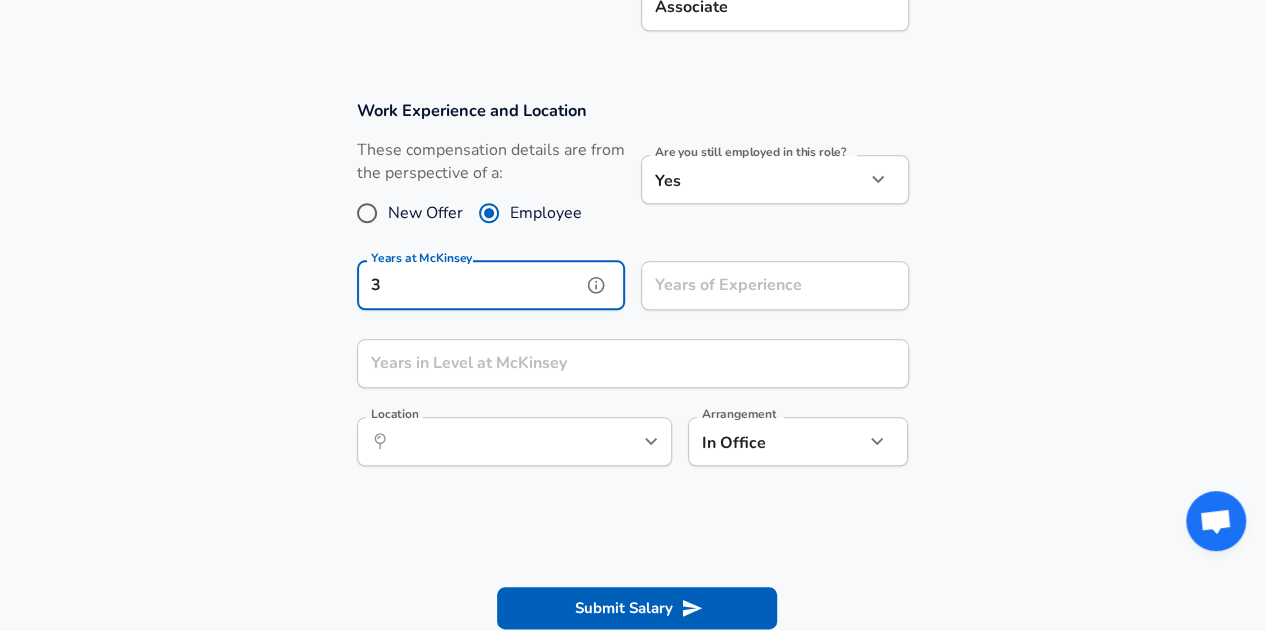 type on "3" 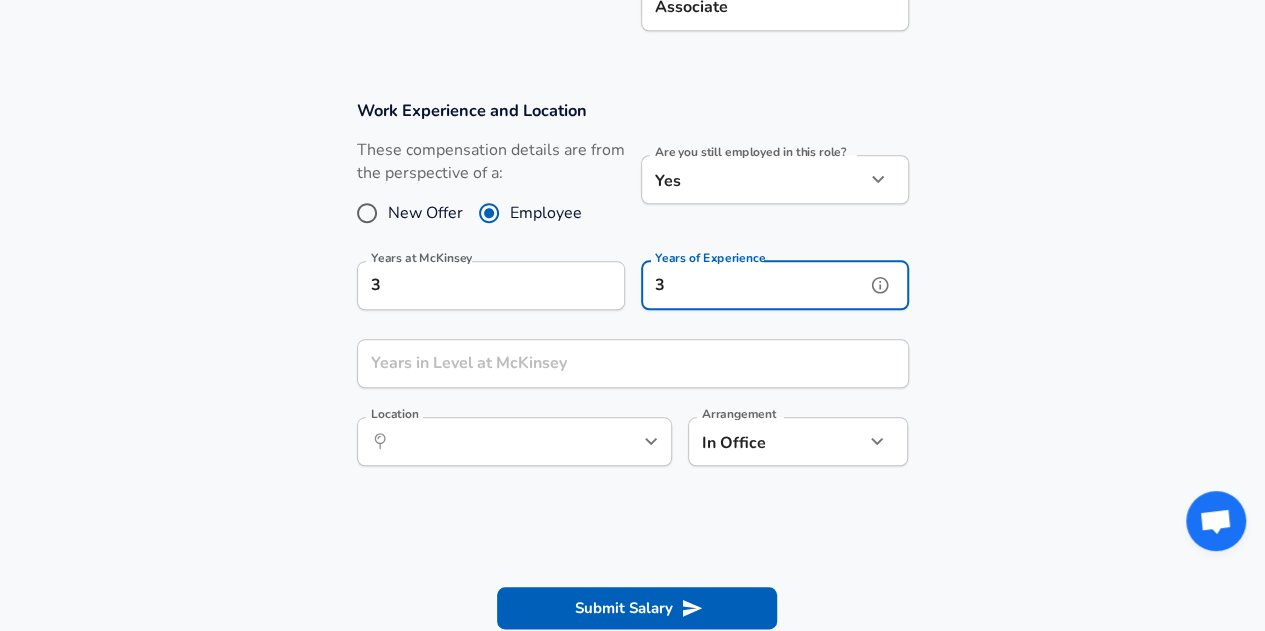 type on "3" 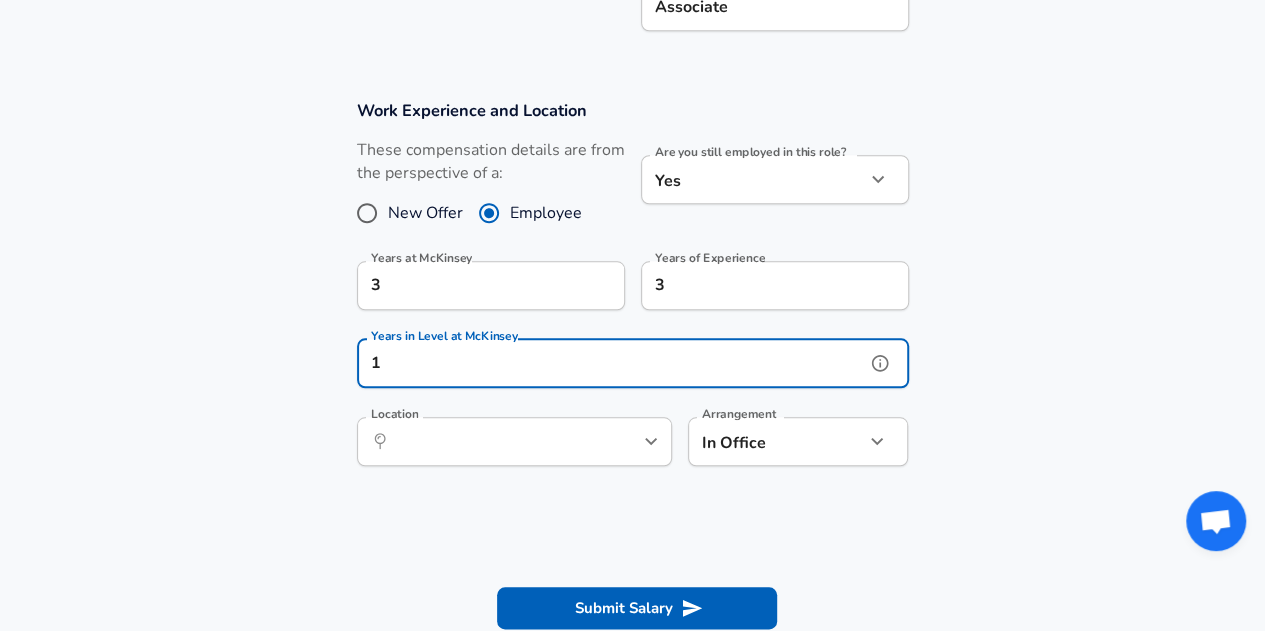 type on "1" 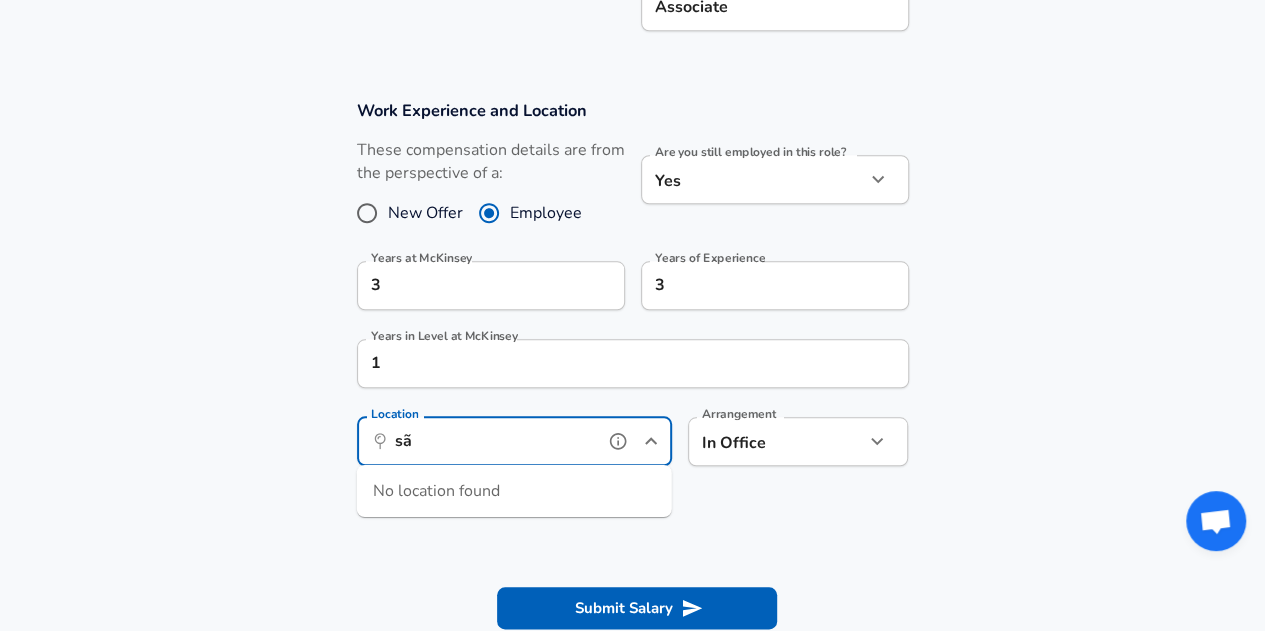 type on "s" 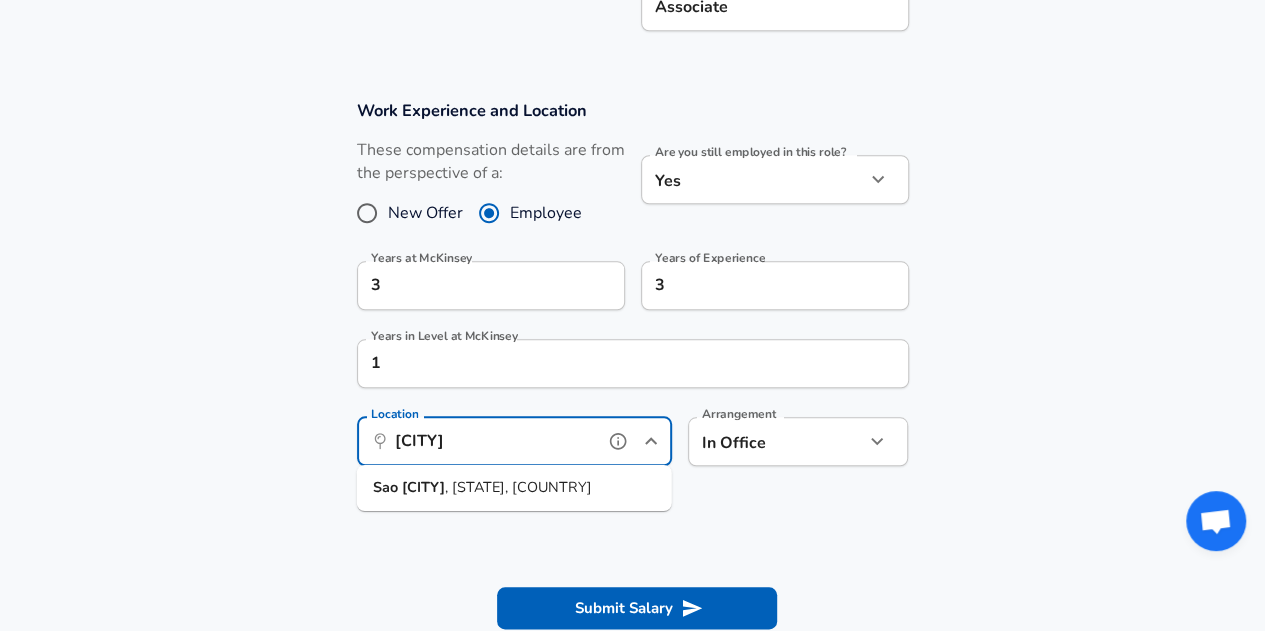 click on "[CITY]     [CITY] , [STATE], [COUNTRY]" at bounding box center [514, 488] 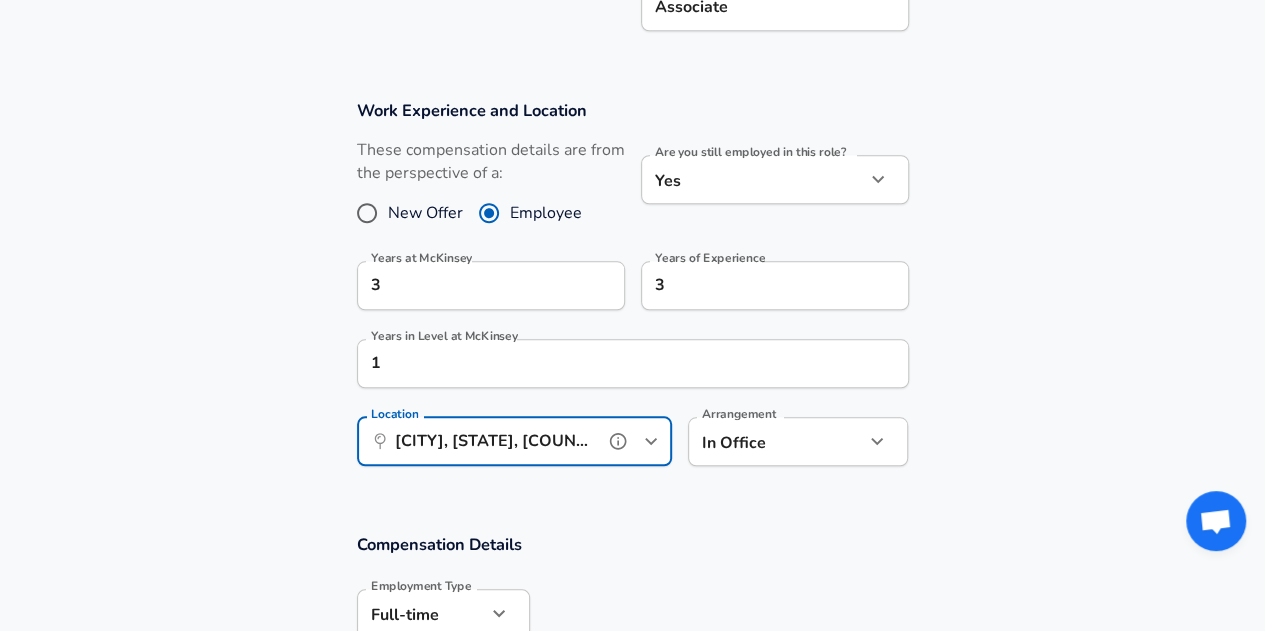 type on "[CITY], [STATE], [COUNTRY]" 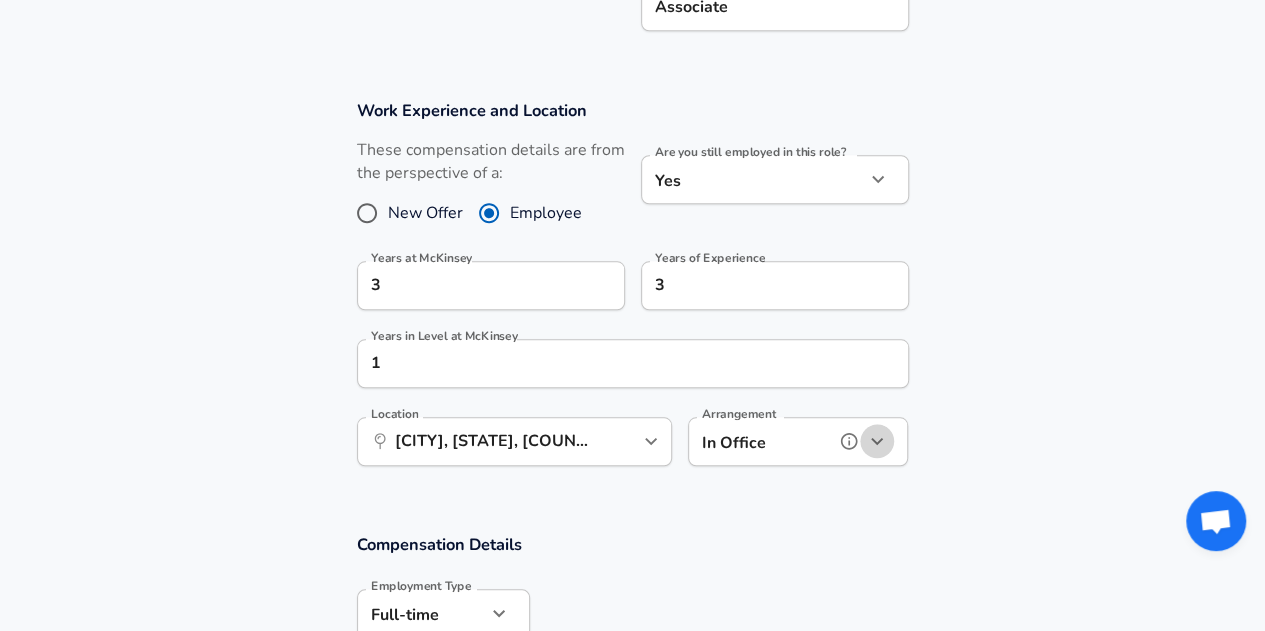 click at bounding box center [877, 441] 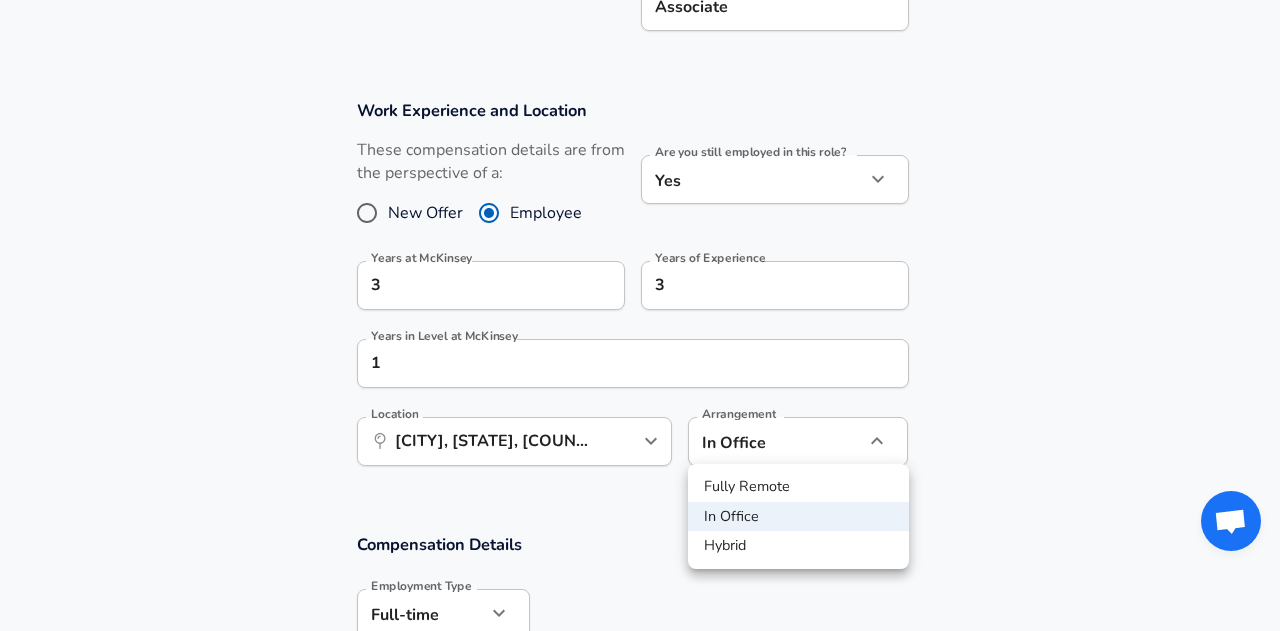 click at bounding box center [640, 315] 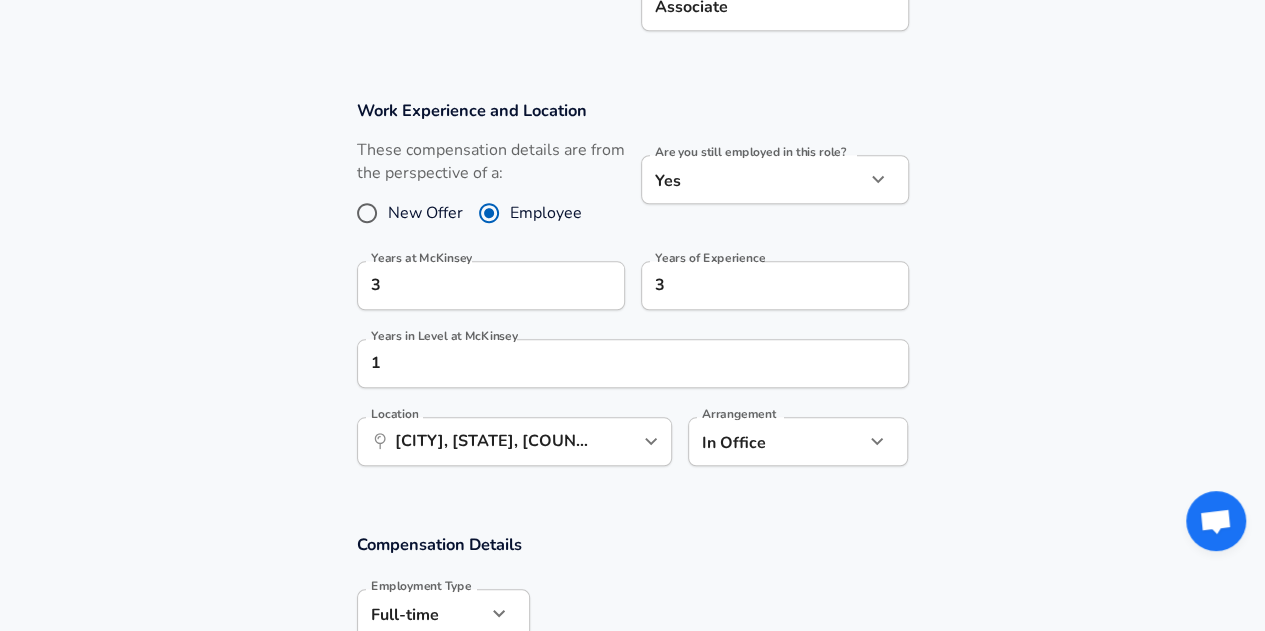 click on "[CITY], [STATE], [COUNTRY]" at bounding box center [632, 293] 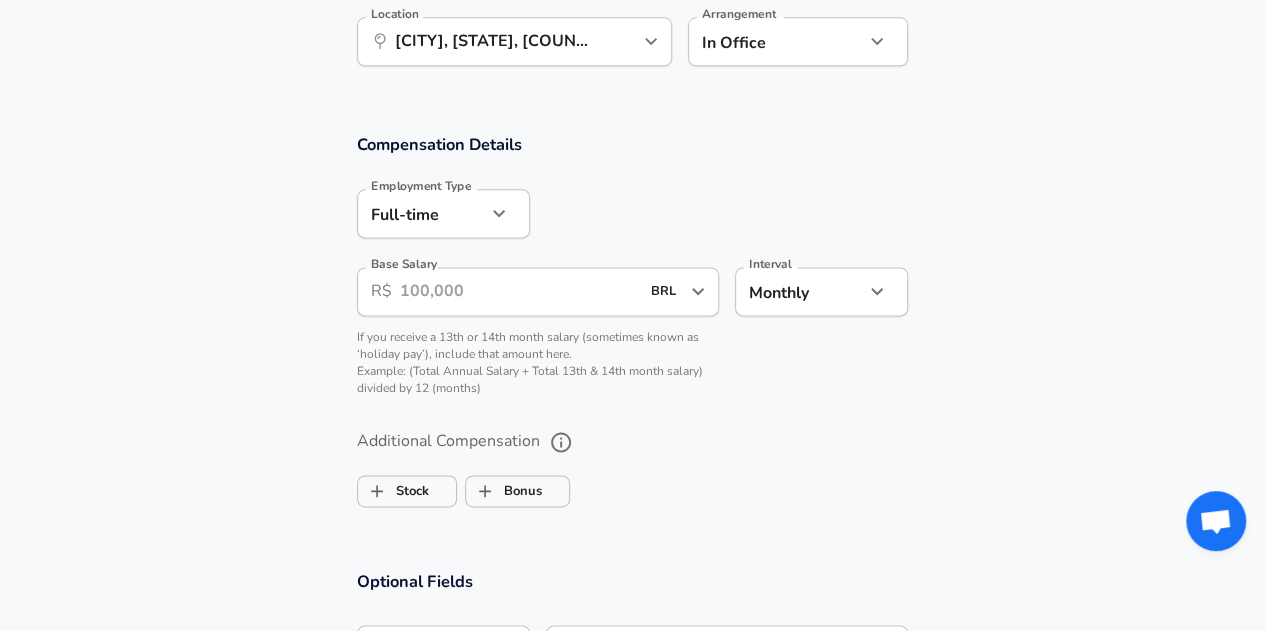 scroll, scrollTop: 1252, scrollLeft: 0, axis: vertical 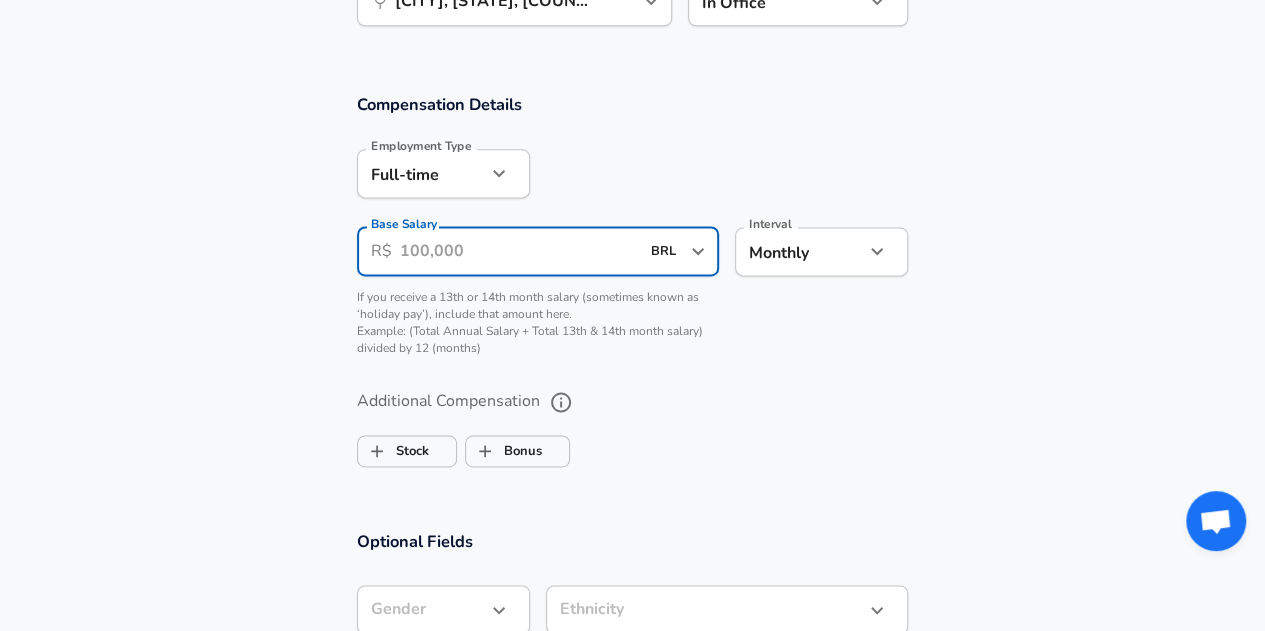 click on "Base Salary" at bounding box center (520, 251) 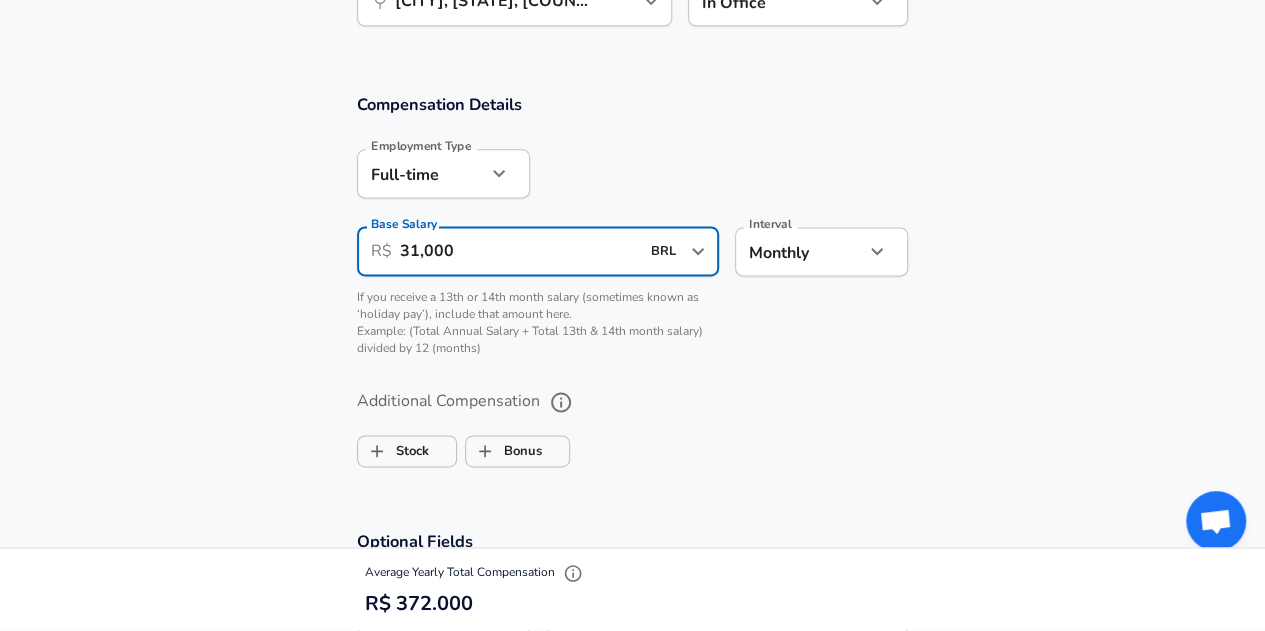 type on "31,000" 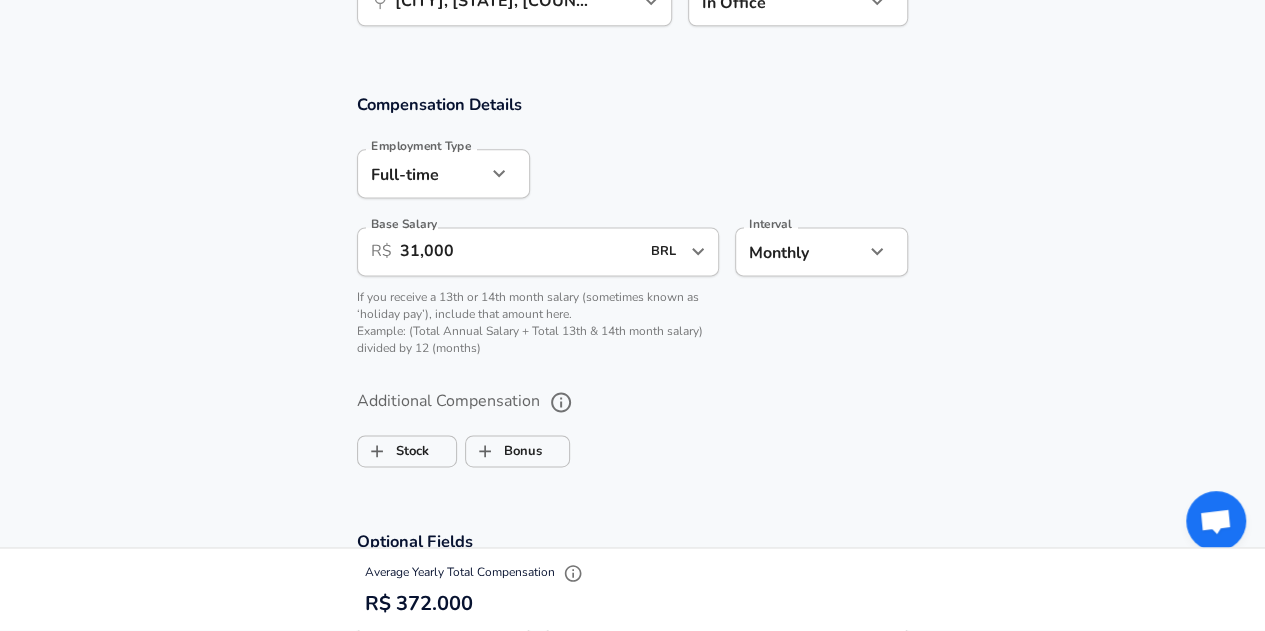 click on "Compensation Details Employment Type Full-time full_time Employment Type Base Salary ​ R$ 31,000 BRL ​ Base Salary Interval Monthly monthly Interval If you receive a 13th or 14th month salary (sometimes known as ‘holiday pay’), include that amount here.  Example: (Total Annual Salary + Total 13th & 14th month salary) divided by 12 (months)" at bounding box center [632, 231] 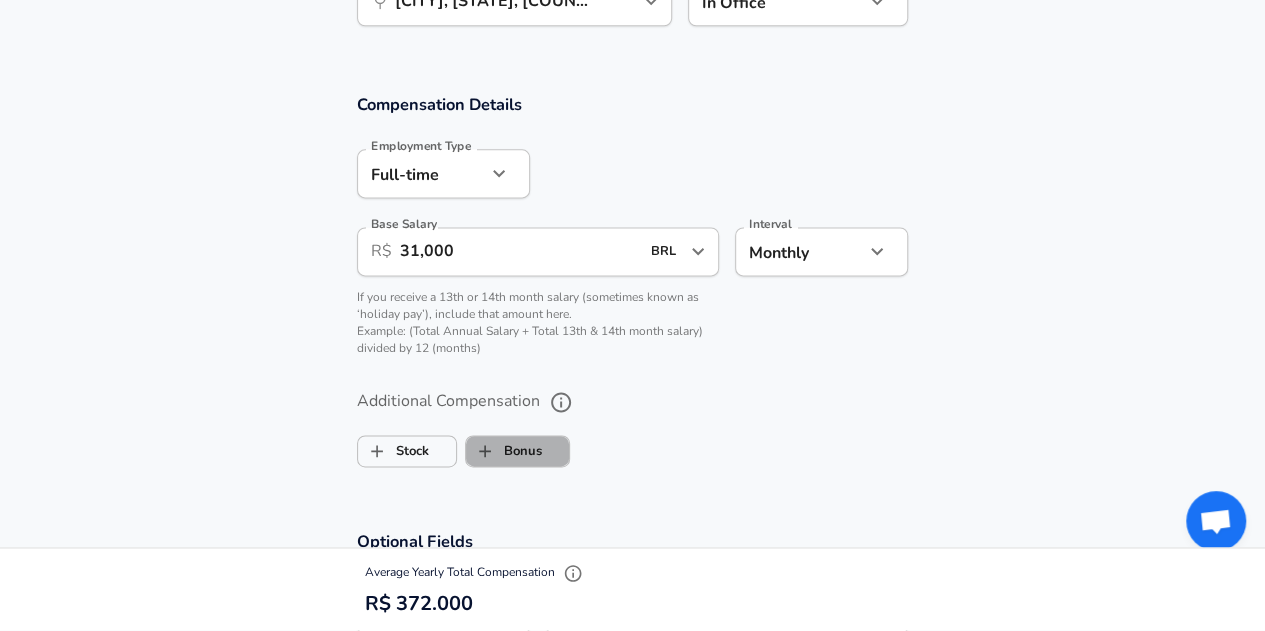 click on "Bonus" at bounding box center [504, 451] 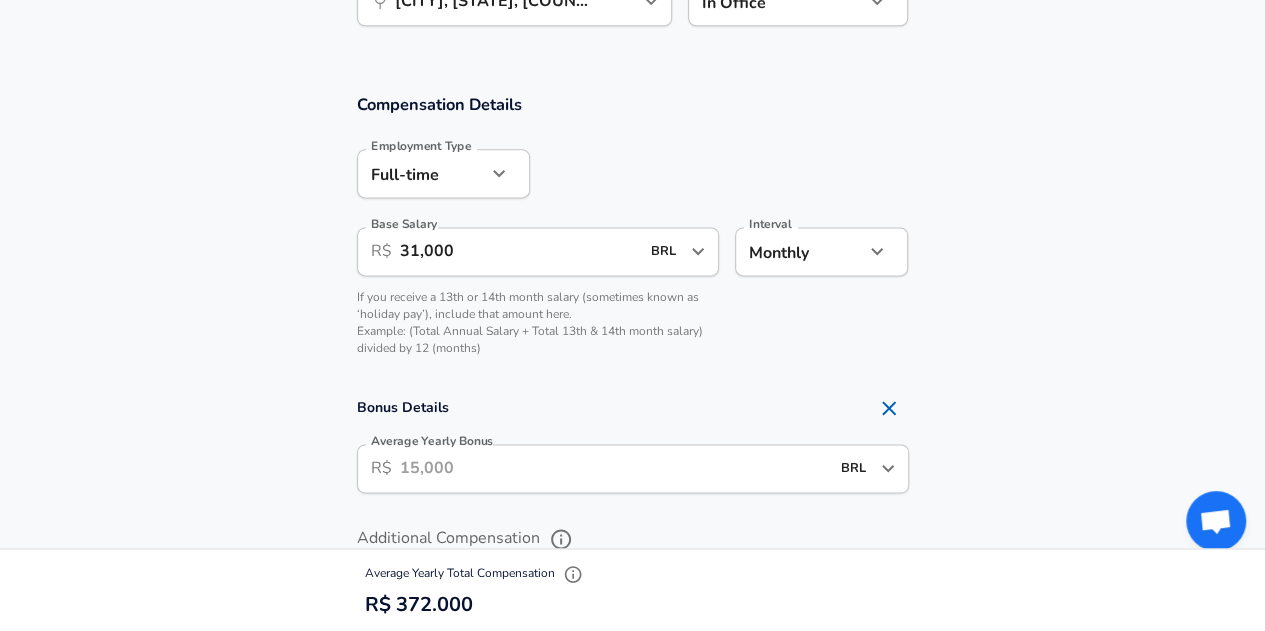 click on "Compensation Details Employment Type Full-time full_time Employment Type Base Salary ​ R$ 31,000 BRL ​ Base Salary Interval Monthly monthly Interval If you receive a 13th or 14th month salary (sometimes known as ‘holiday pay’), include that amount here.  Example: (Total Annual Salary + Total 13th & 14th month salary) divided by 12 (months) Bonus Details  Average Yearly Bonus ​ R$ BRL ​ Average Yearly Bonus Additional Compensation   Stock Bonus" at bounding box center [632, 357] 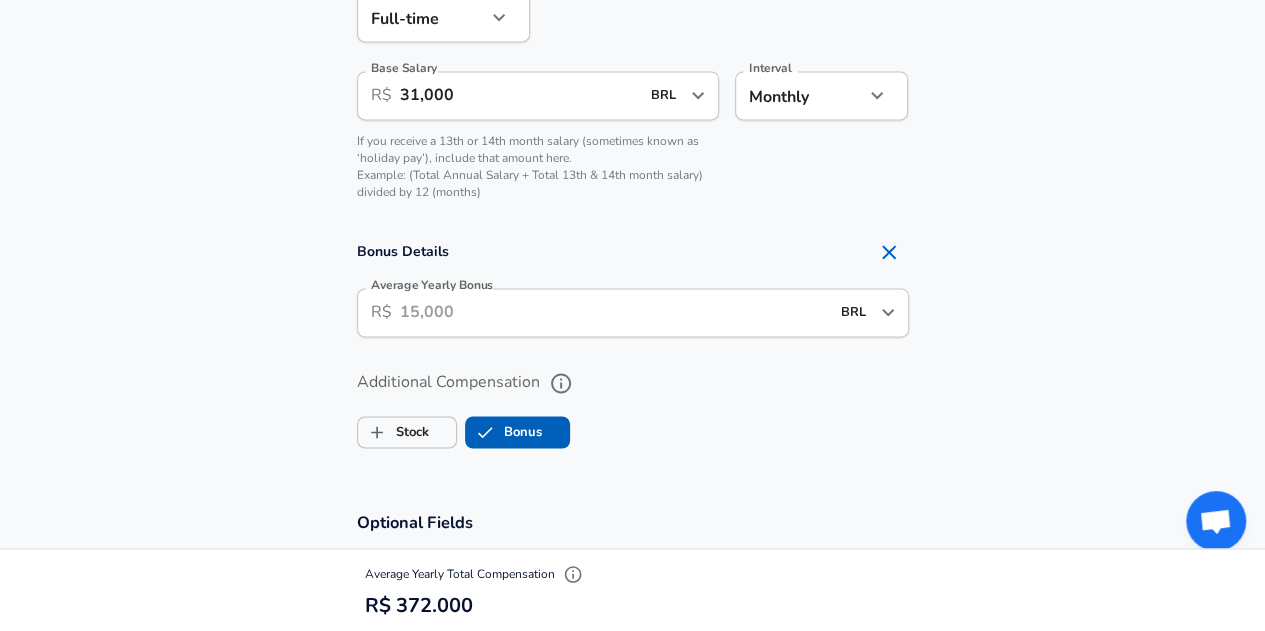 scroll, scrollTop: 1412, scrollLeft: 0, axis: vertical 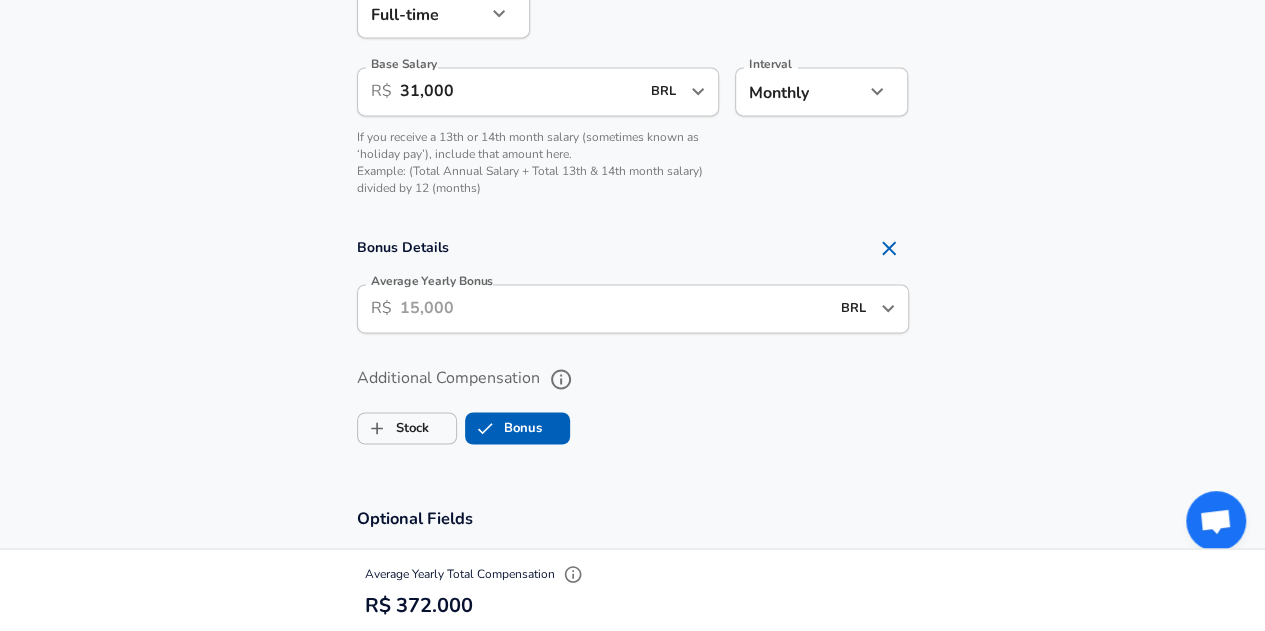 click on "Average Yearly Bonus" at bounding box center (614, 308) 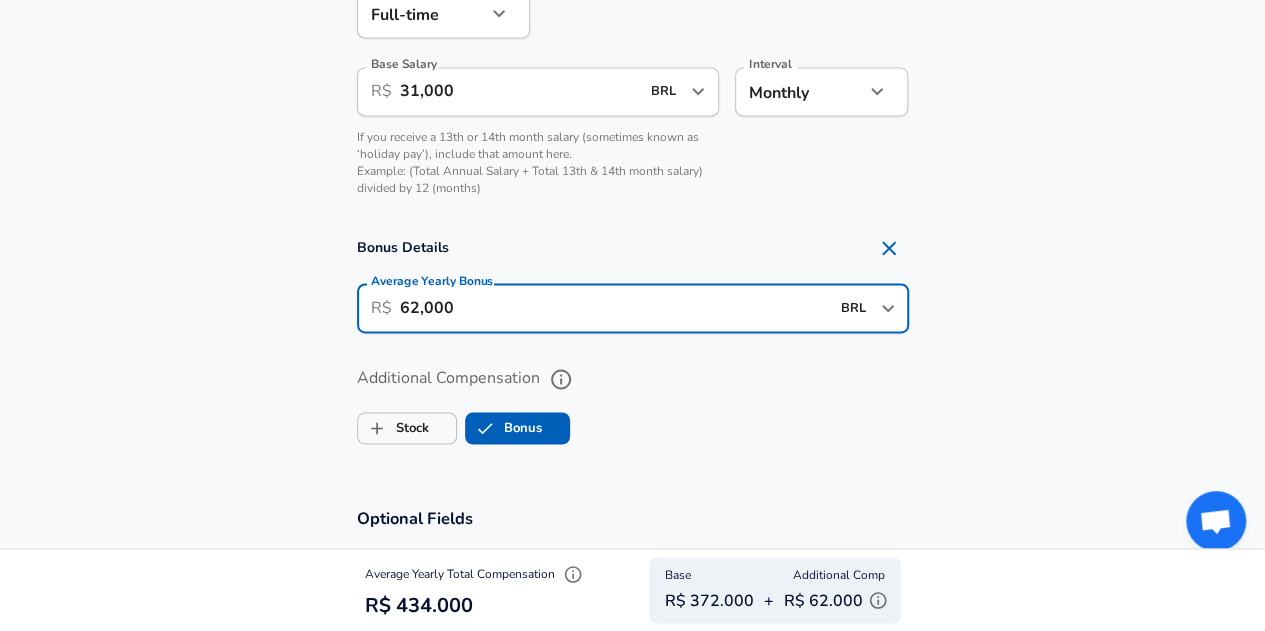 type on "62,000" 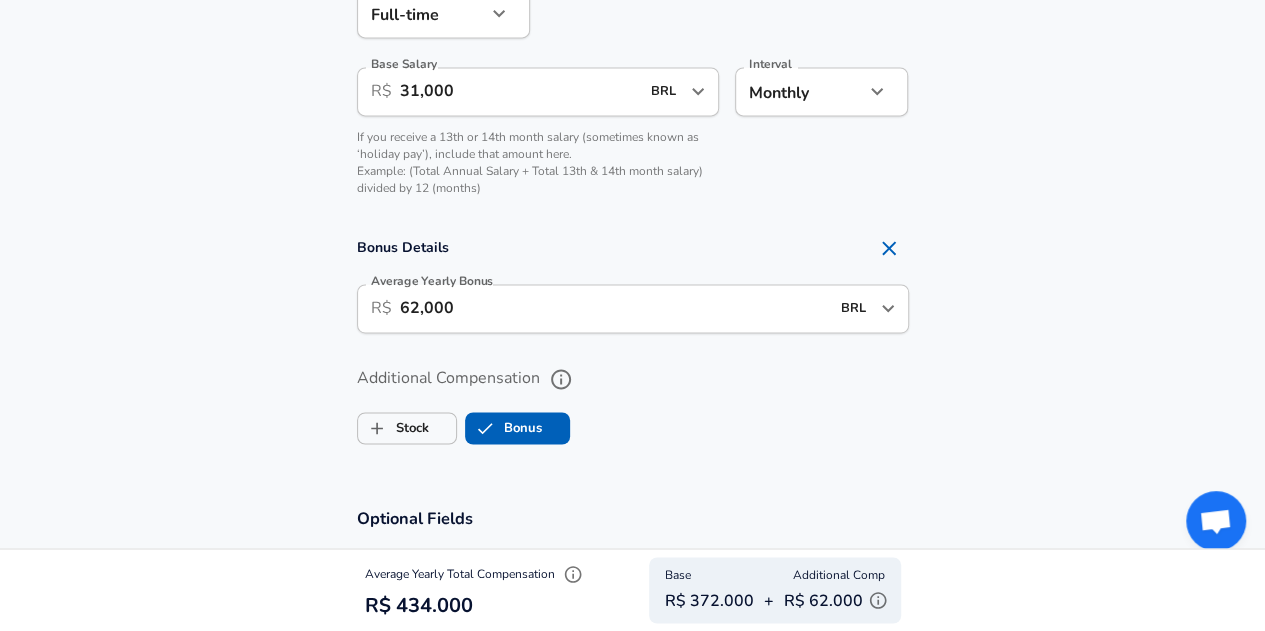 click on "Bonus Details  Average Yearly Bonus ​ R$ 62,000 BRL ​ Average Yearly Bonus" at bounding box center (632, 287) 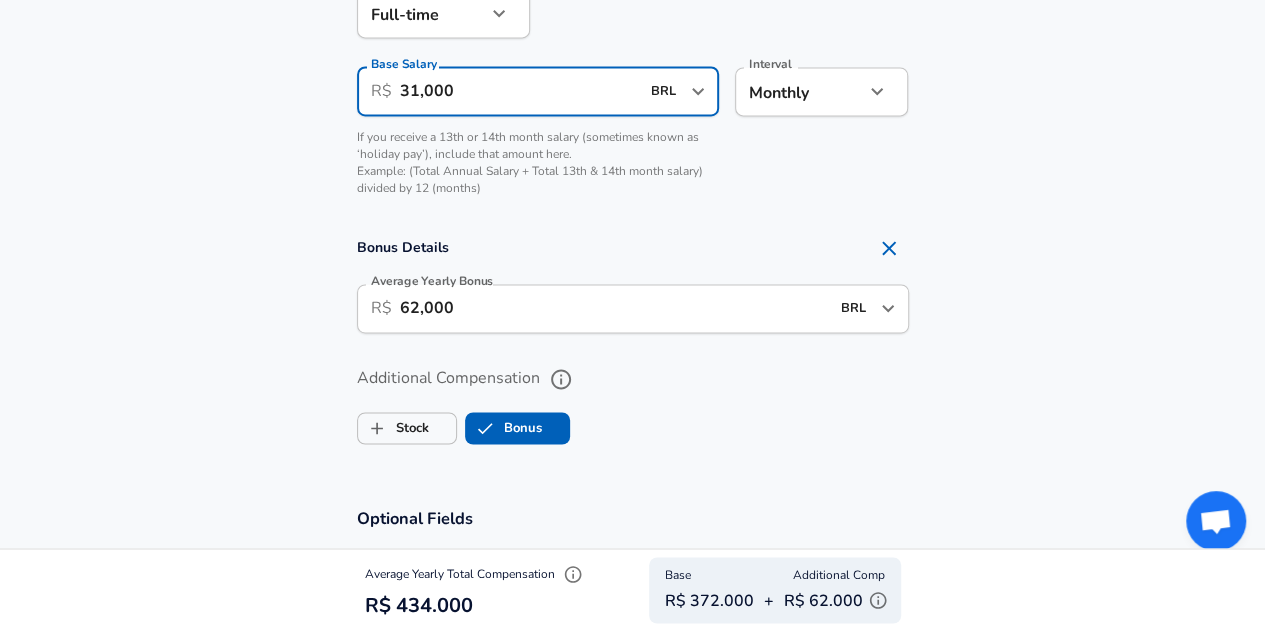 click on "31,000" at bounding box center (520, 91) 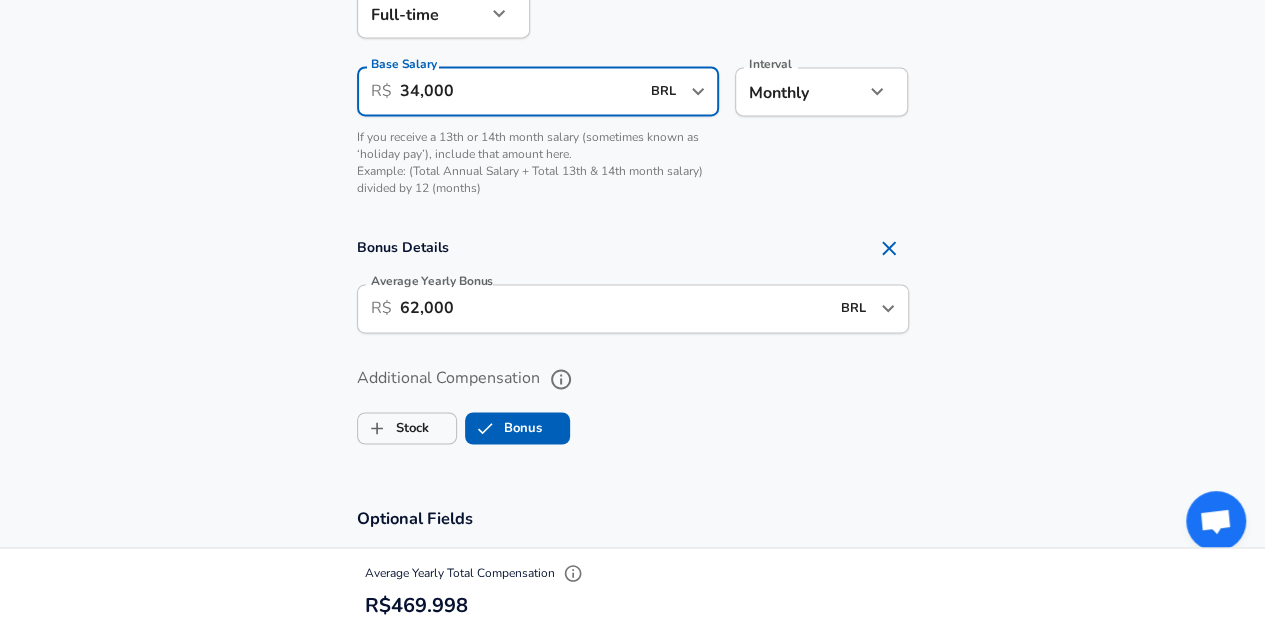 type on "34,000" 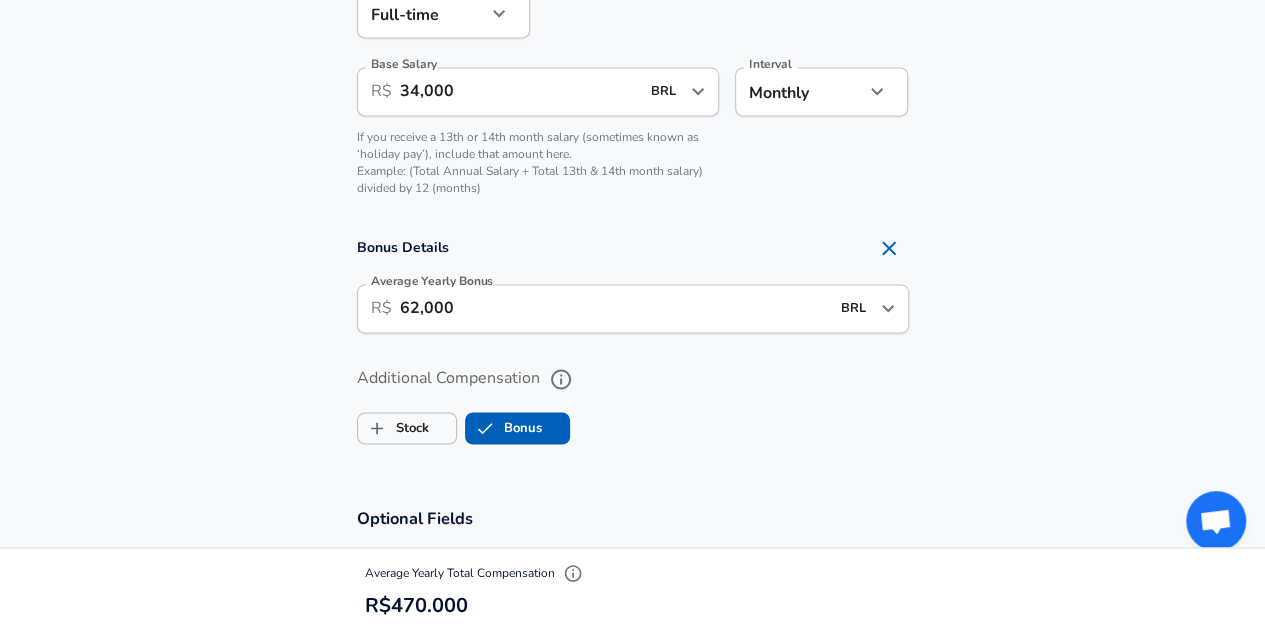 click on "Bonus Details  Average Yearly Bonus ​ R$ 62,000 BRL ​ Average Yearly Bonus" at bounding box center (632, 287) 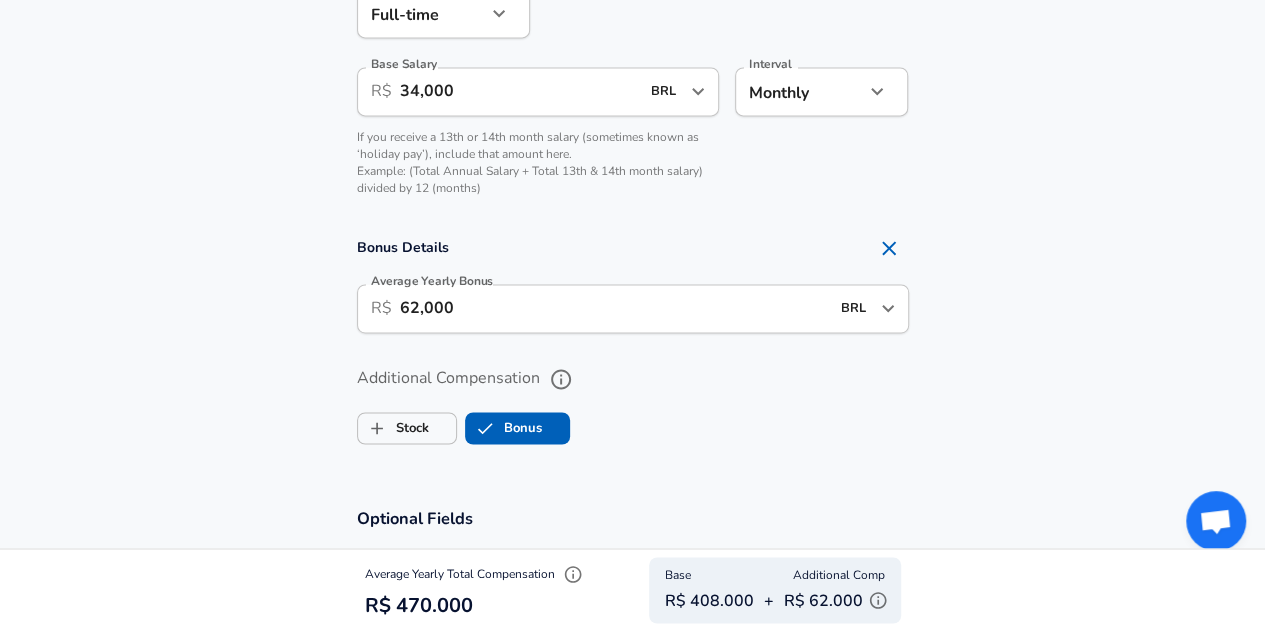 click on "Bonus Details  Average Yearly Bonus ​ R$ 62,000 BRL ​ Average Yearly Bonus" at bounding box center (632, 287) 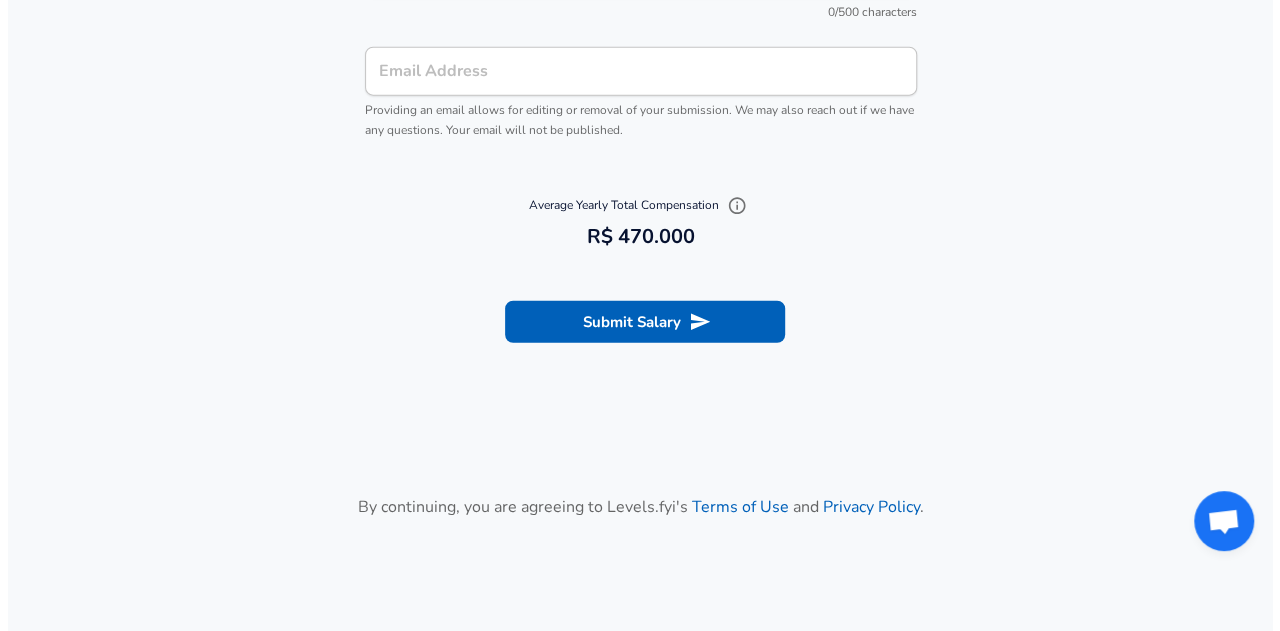 scroll, scrollTop: 2452, scrollLeft: 0, axis: vertical 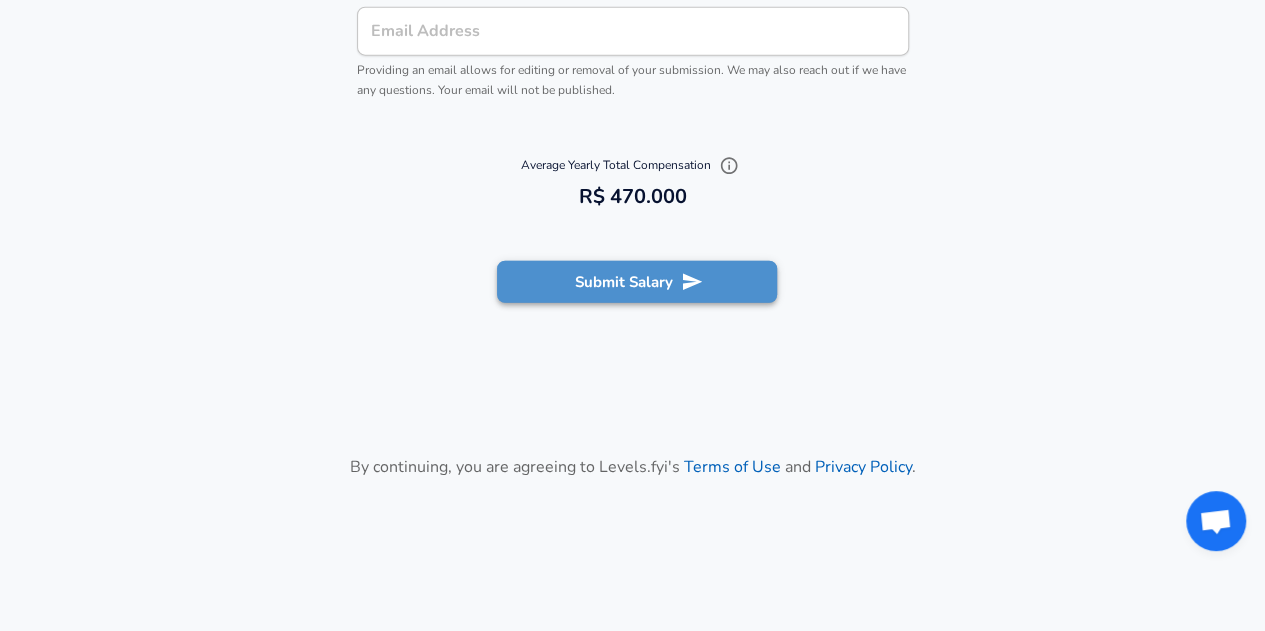 click on "Submit Salary" at bounding box center [637, 282] 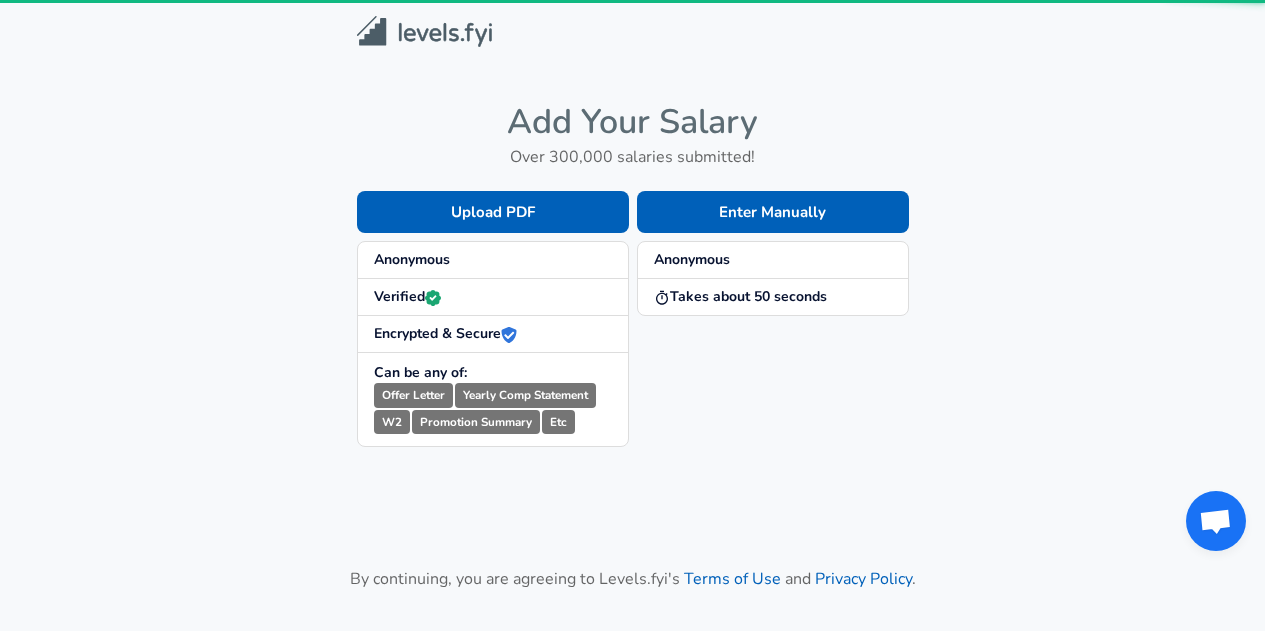 scroll, scrollTop: 0, scrollLeft: 0, axis: both 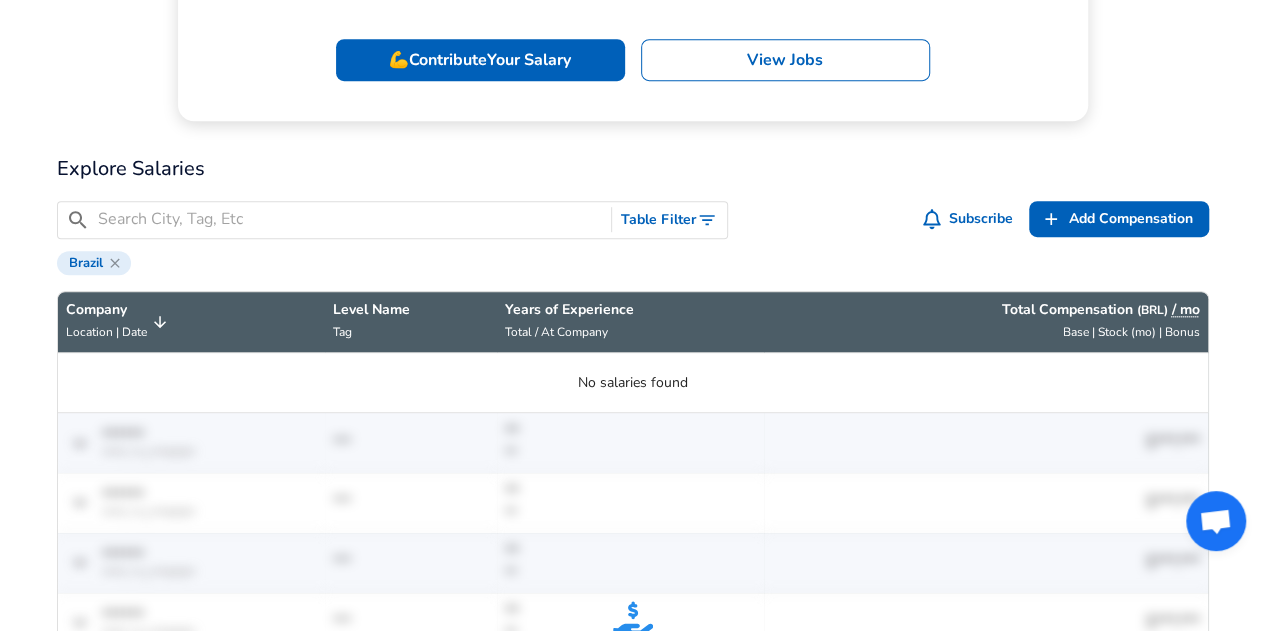 click 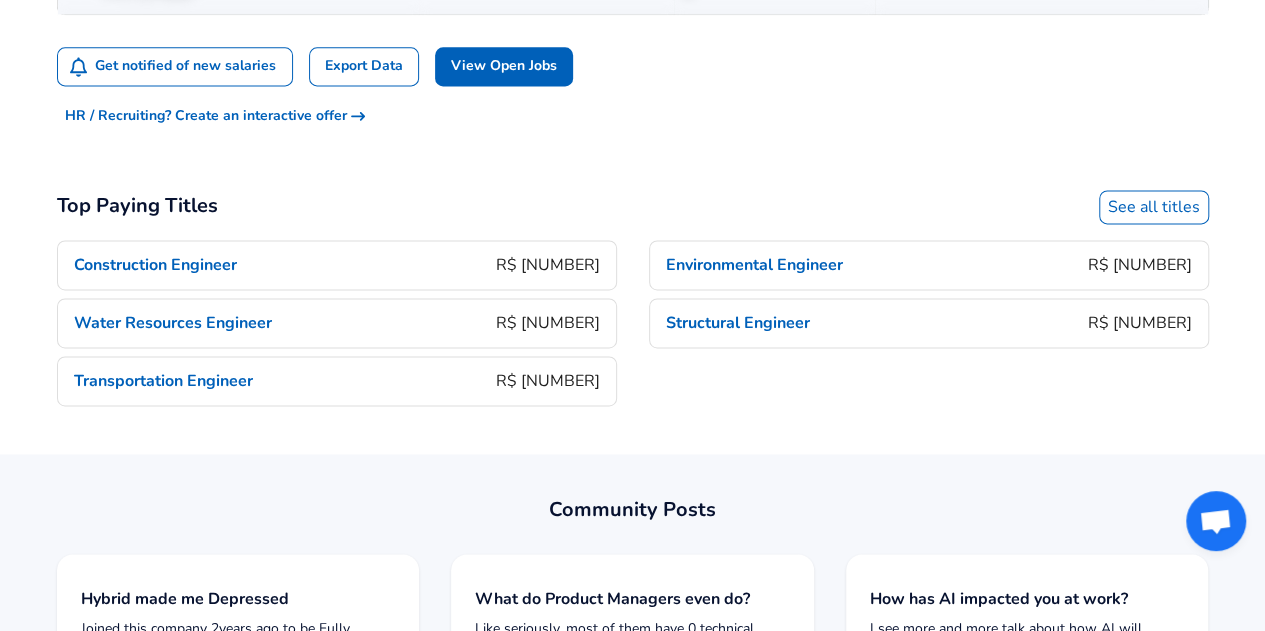 scroll, scrollTop: 1396, scrollLeft: 0, axis: vertical 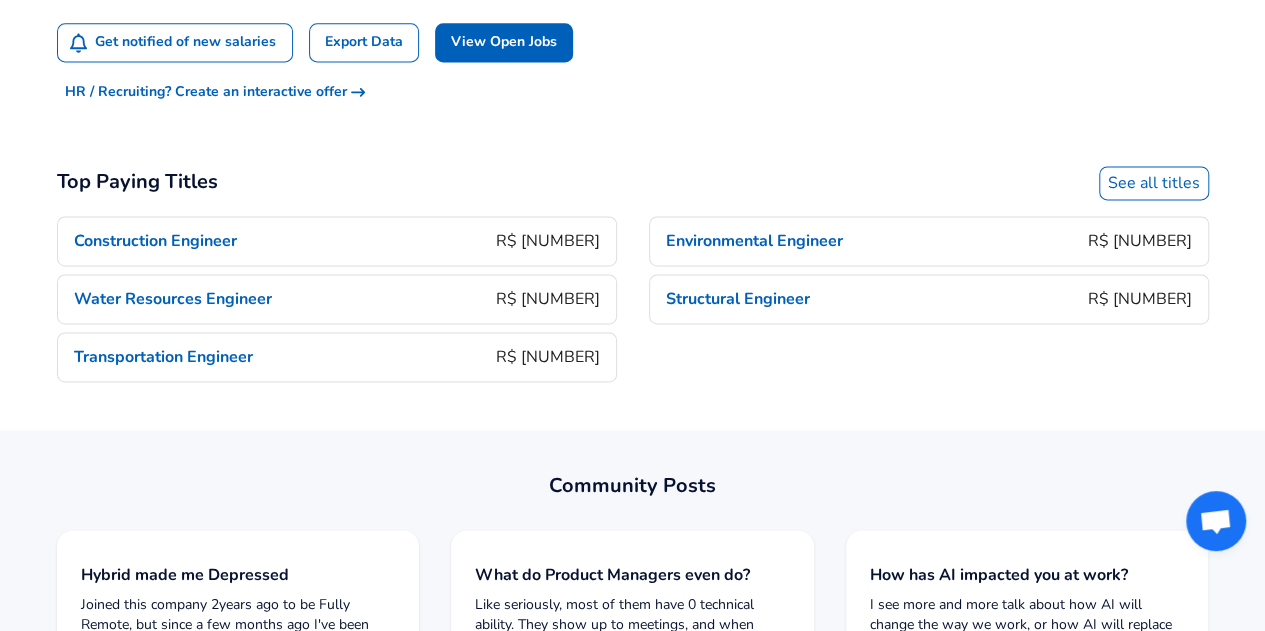 click on "Transportation Engineer R$ 43.052" at bounding box center (337, 357) 